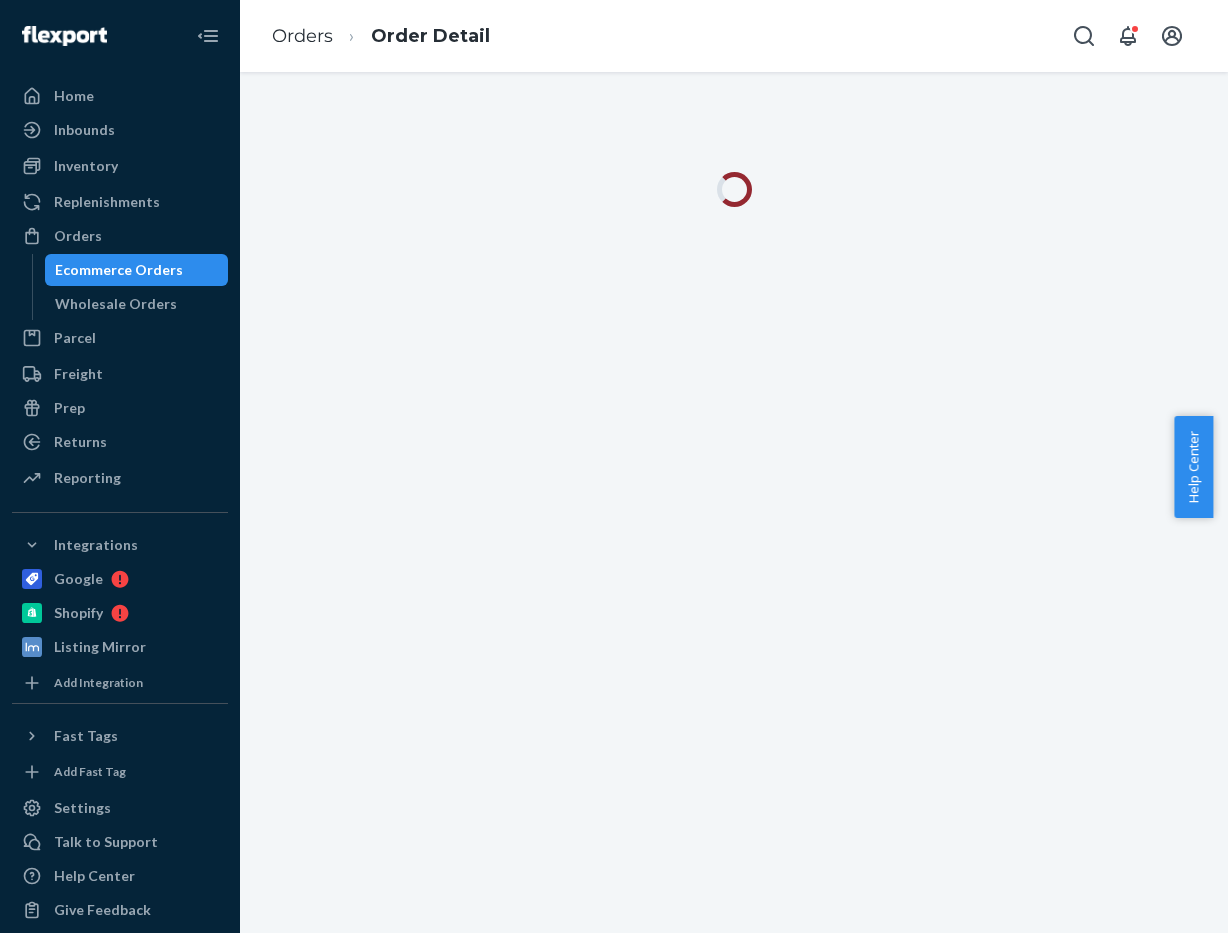 scroll, scrollTop: 0, scrollLeft: 0, axis: both 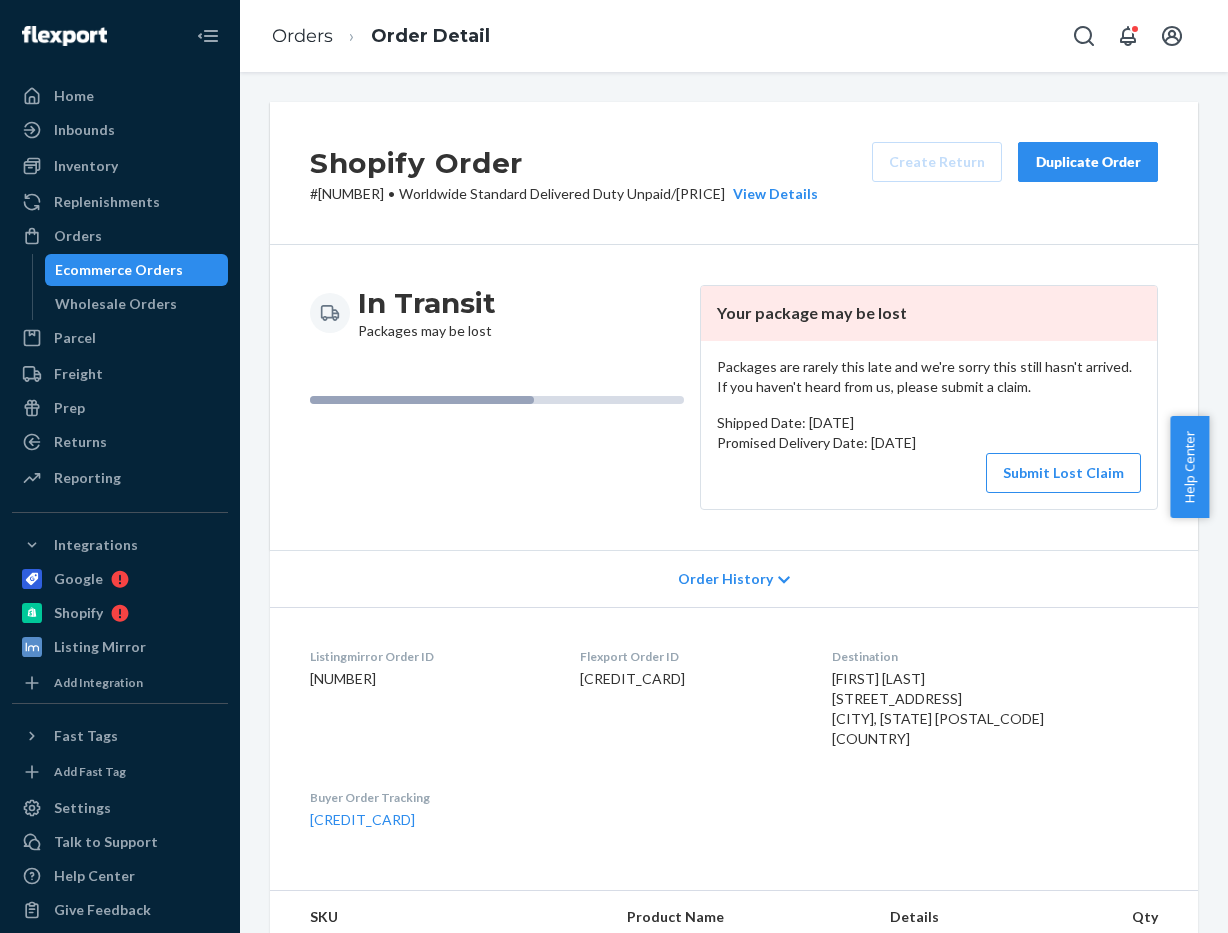 click on "In Transit Packages may be lost Your package may be lost Packages are rarely this late and we're sorry this still hasn't arrived. If you haven't heard from us, please submit a claim. Shipped Date: [DATE] Promised Delivery Date: [DATE] Submit Lost Claim" at bounding box center [734, 397] 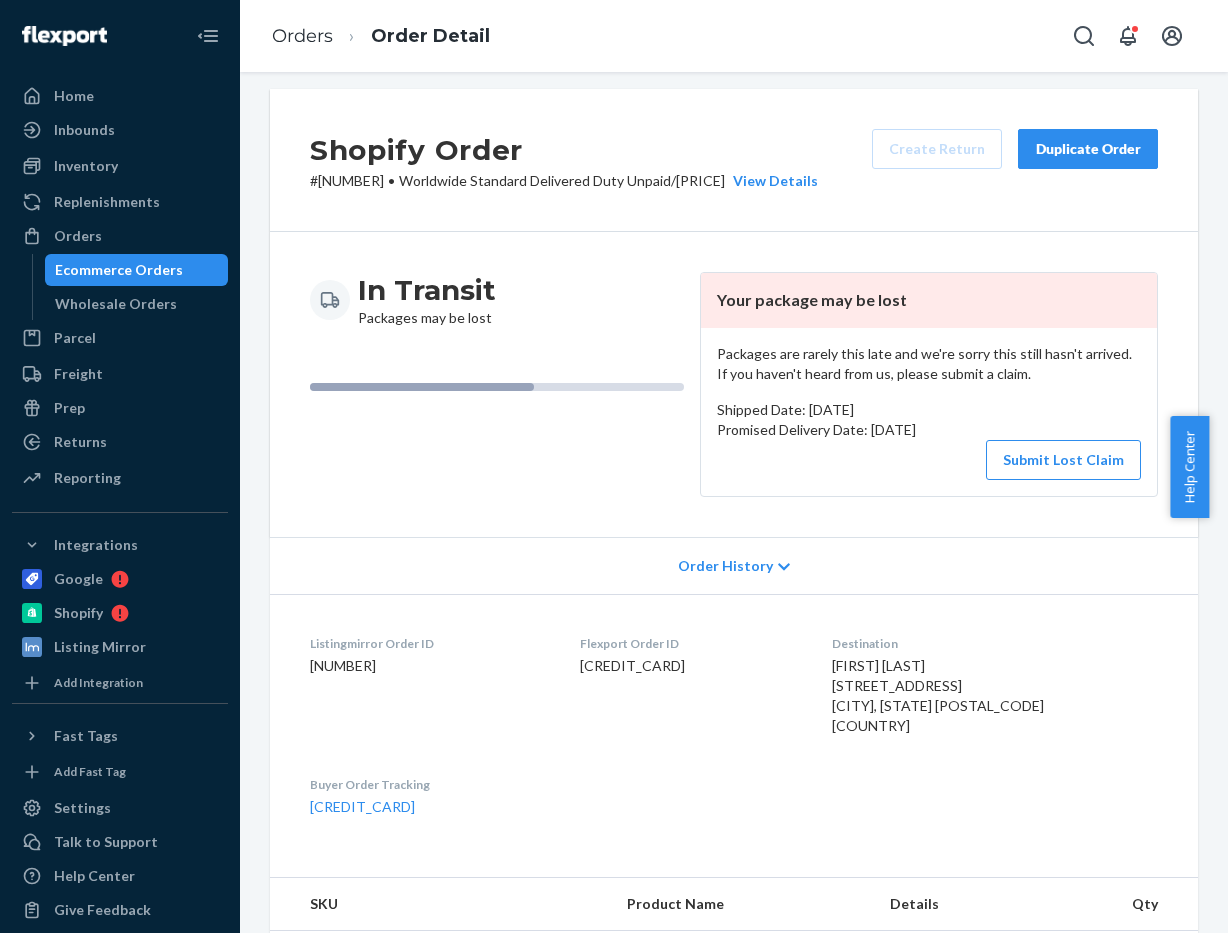 scroll, scrollTop: 0, scrollLeft: 0, axis: both 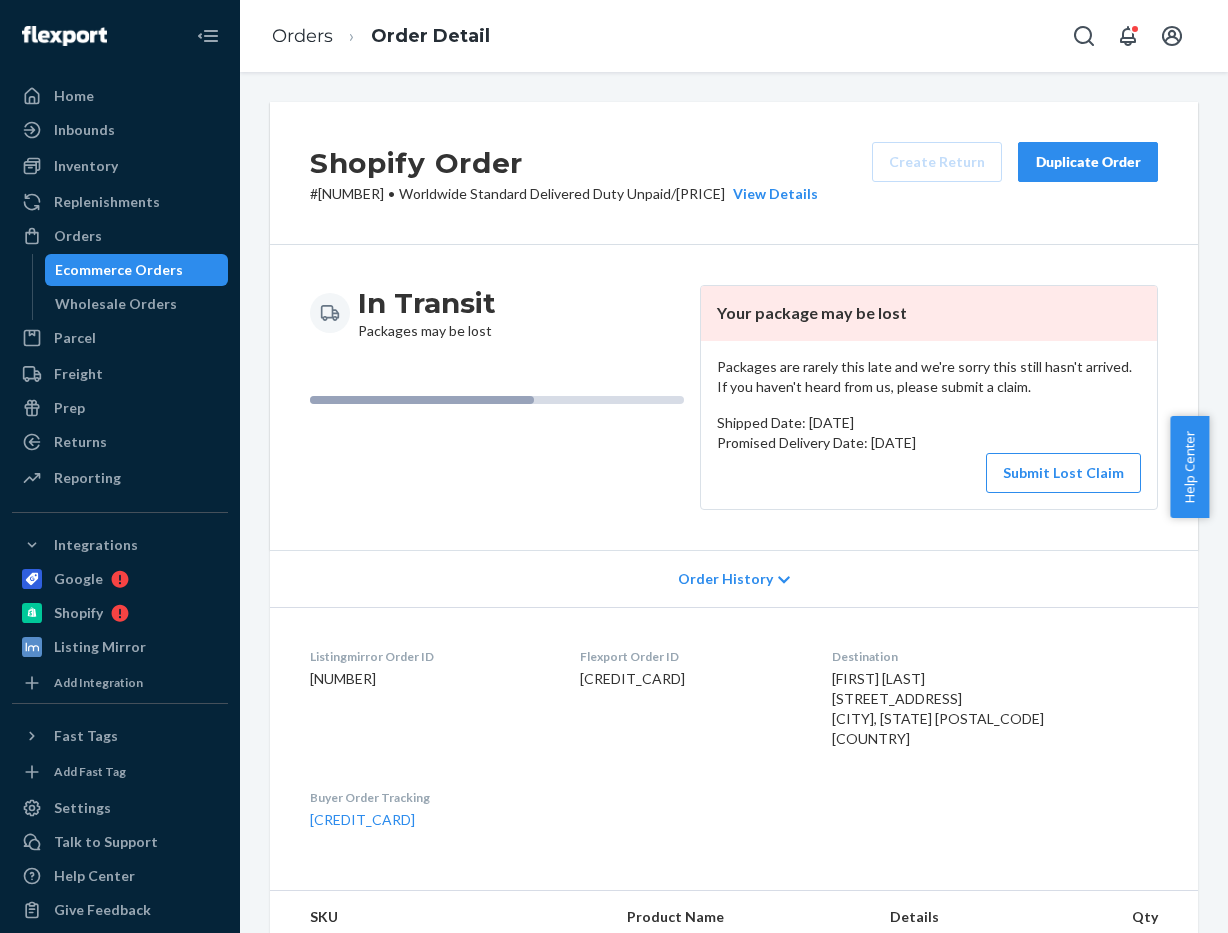 click on "In Transit Packages may be lost Your package may be lost Packages are rarely this late and we're sorry this still hasn't arrived. If you haven't heard from us, please submit a claim. Shipped Date: [DATE] Promised Delivery Date: [DATE] Submit Lost Claim" at bounding box center [734, 397] 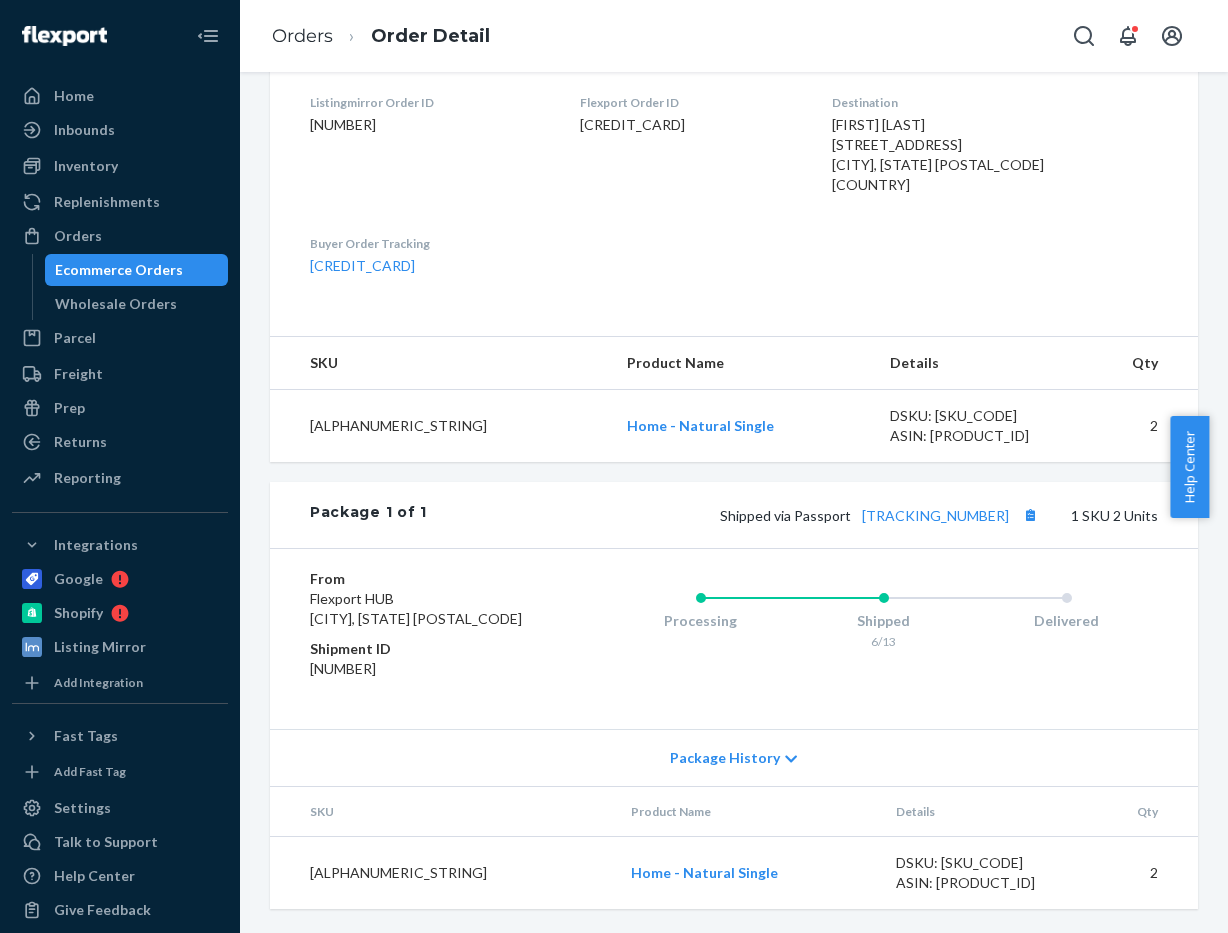 scroll, scrollTop: 0, scrollLeft: 0, axis: both 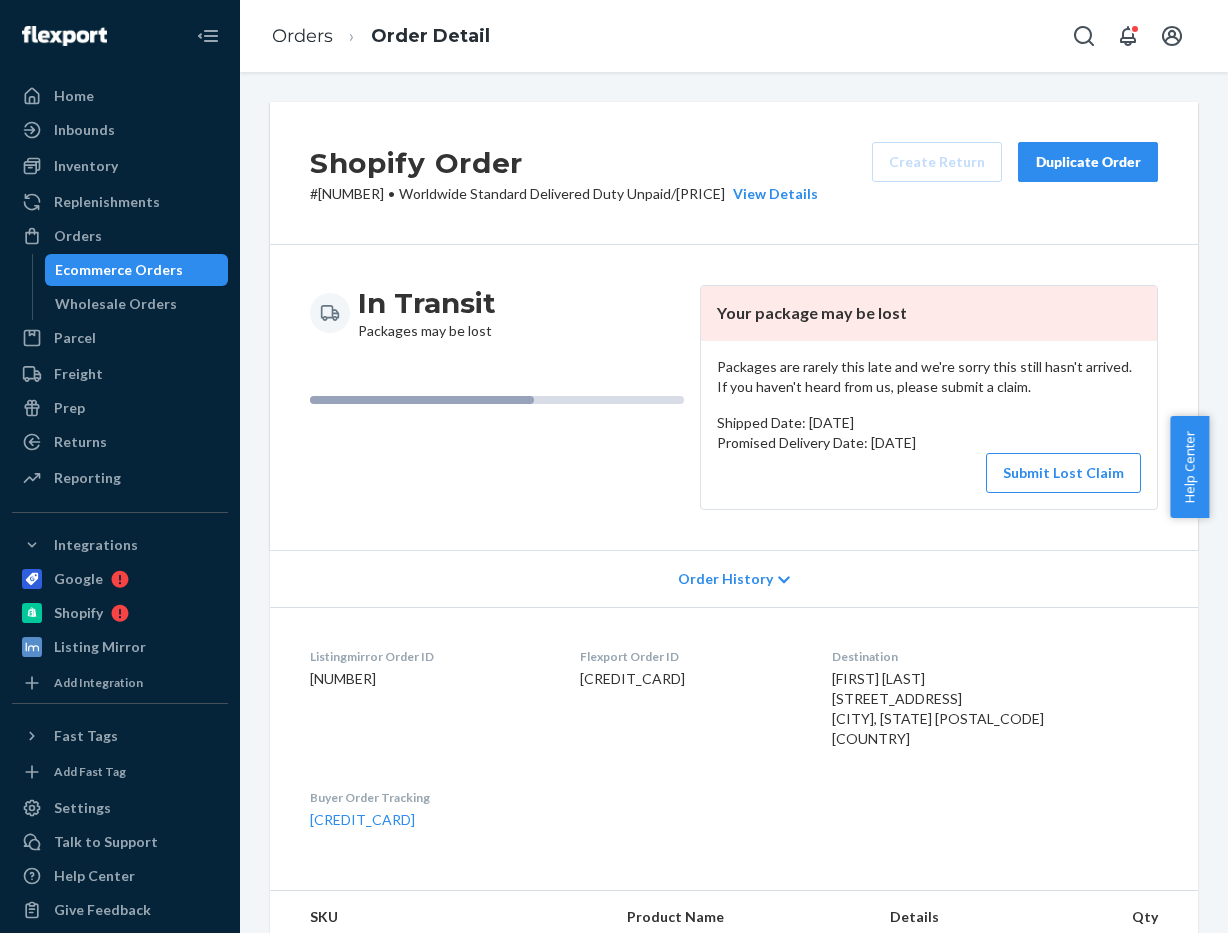 click on "In Transit Packages may be lost" at bounding box center [497, 397] 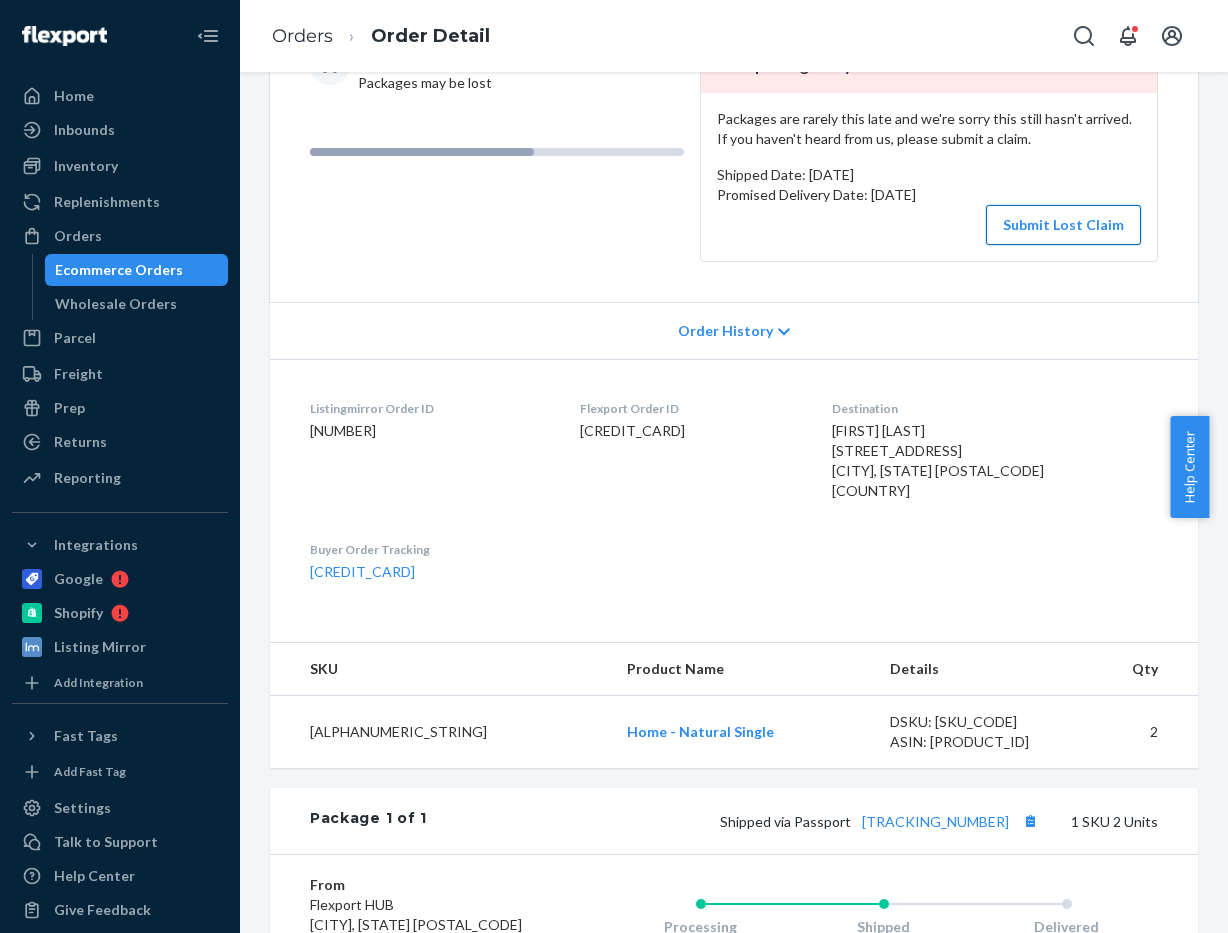click on "Submit Lost Claim" at bounding box center [1063, 225] 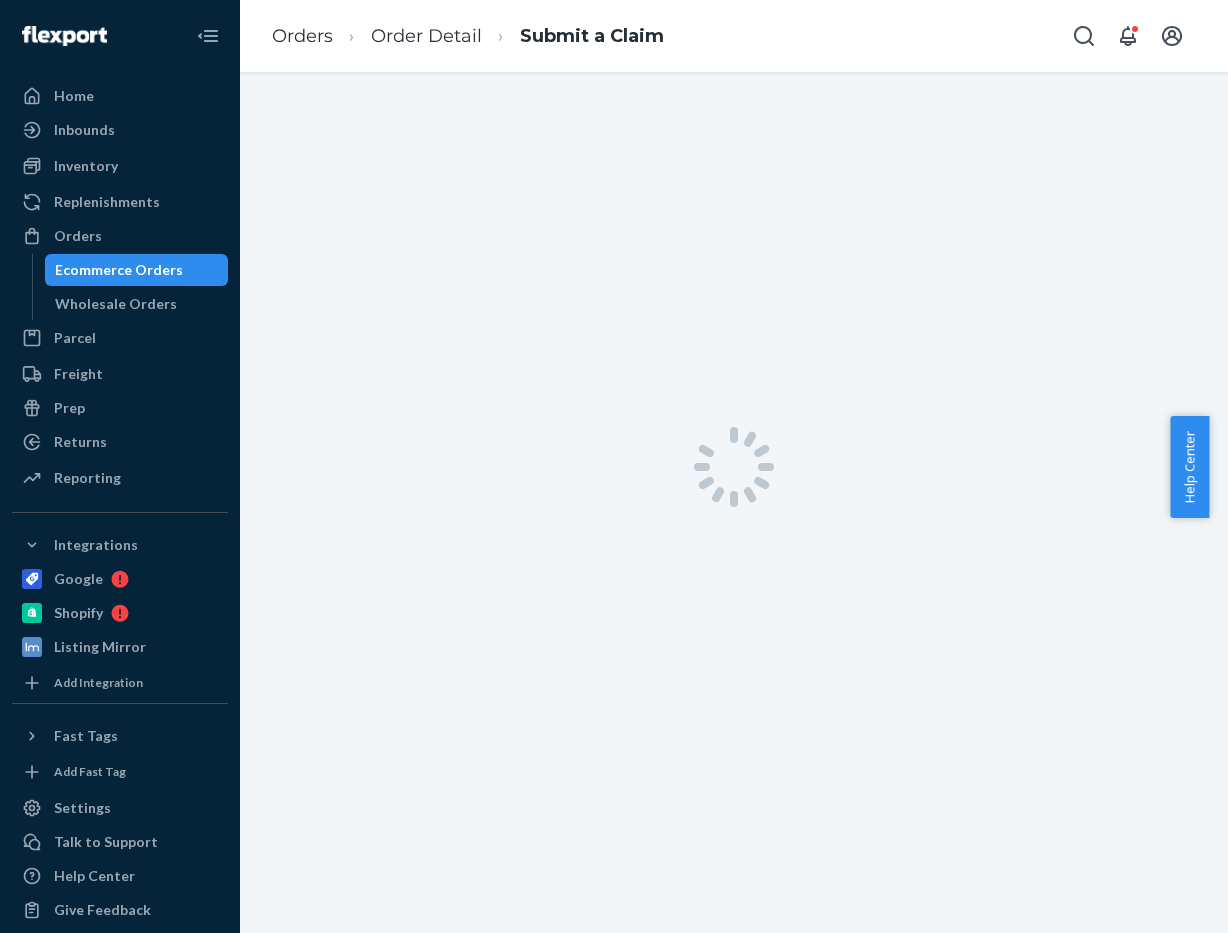 scroll, scrollTop: 0, scrollLeft: 0, axis: both 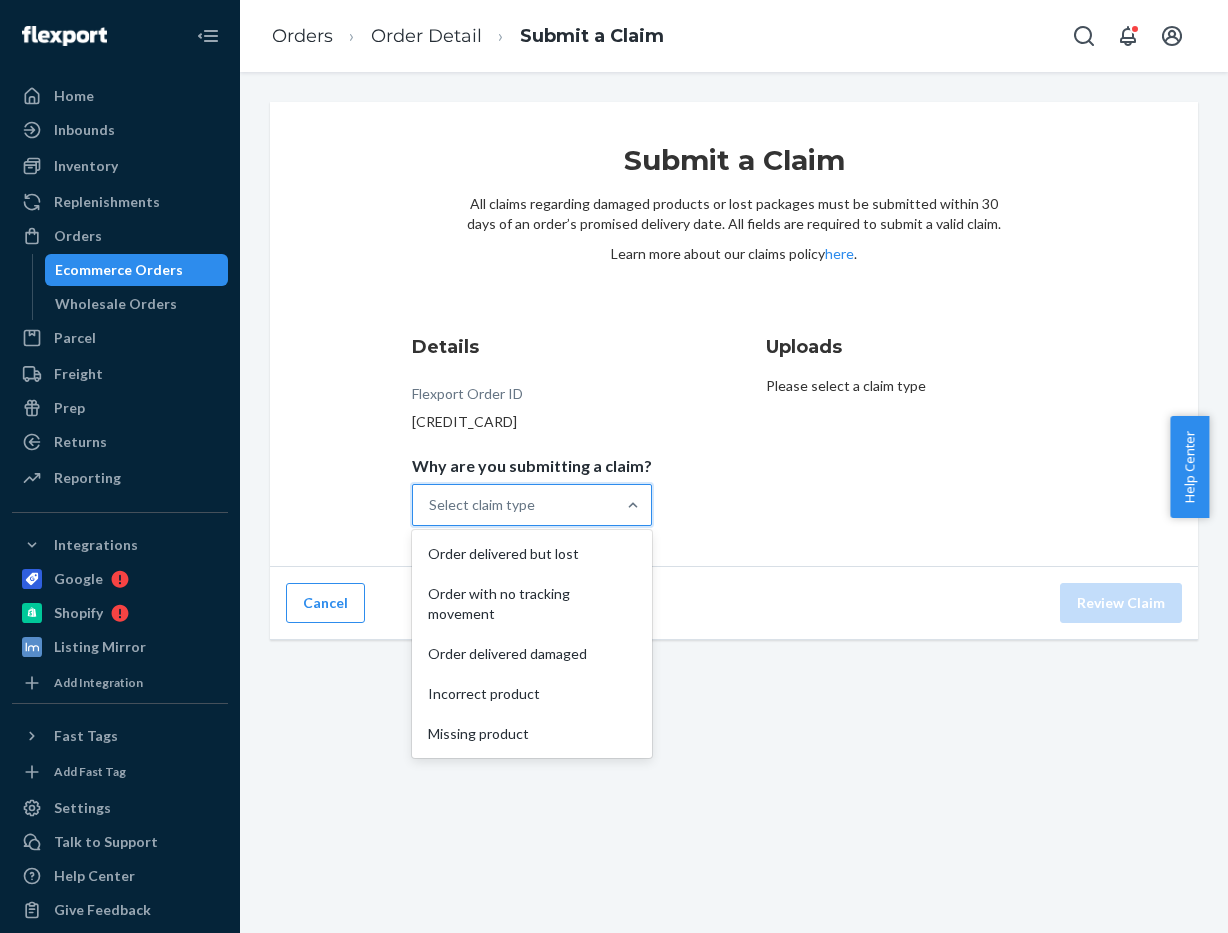 click on "Select claim type" at bounding box center (514, 505) 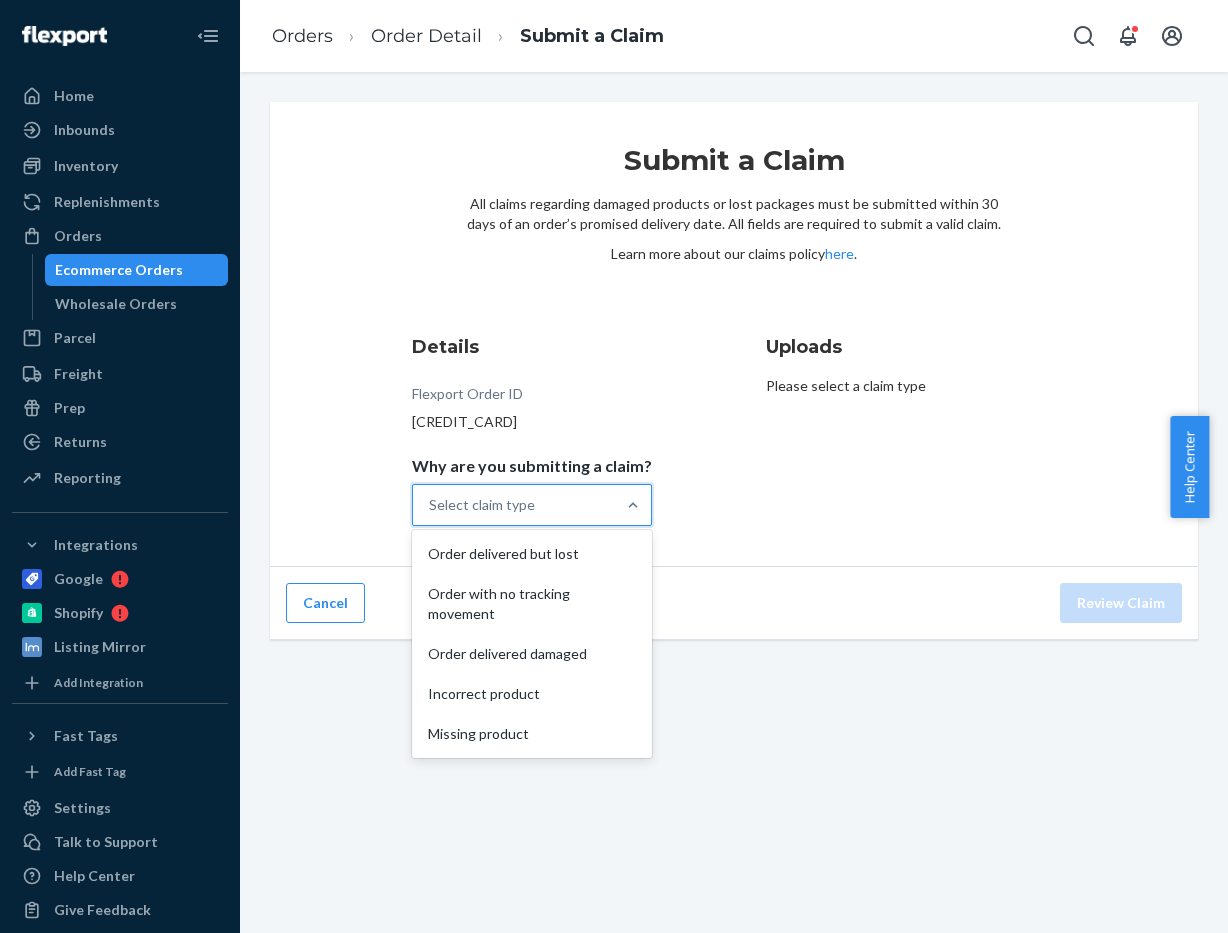 click on "Why are you submitting a claim?      option Order delivered but lost focused, 1 of 5. 5 results available. Use Up and Down to choose options, press Enter to select the currently focused option, press Escape to exit the menu, press Tab to select the option and exit the menu. Select claim type Order delivered but lost Order with no tracking movement Order delivered damaged Incorrect product Missing product" at bounding box center (430, 505) 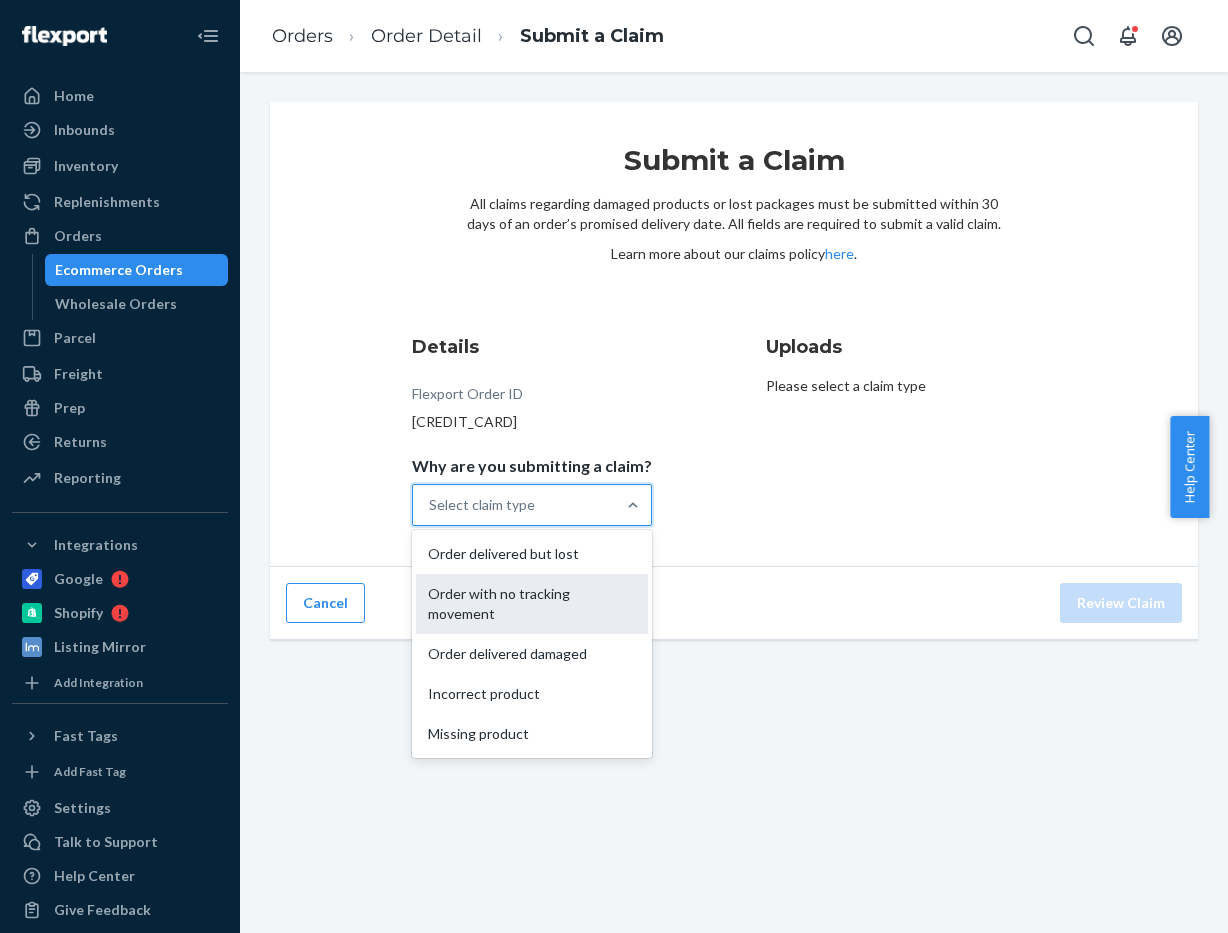click on "Order with no tracking movement" at bounding box center (532, 604) 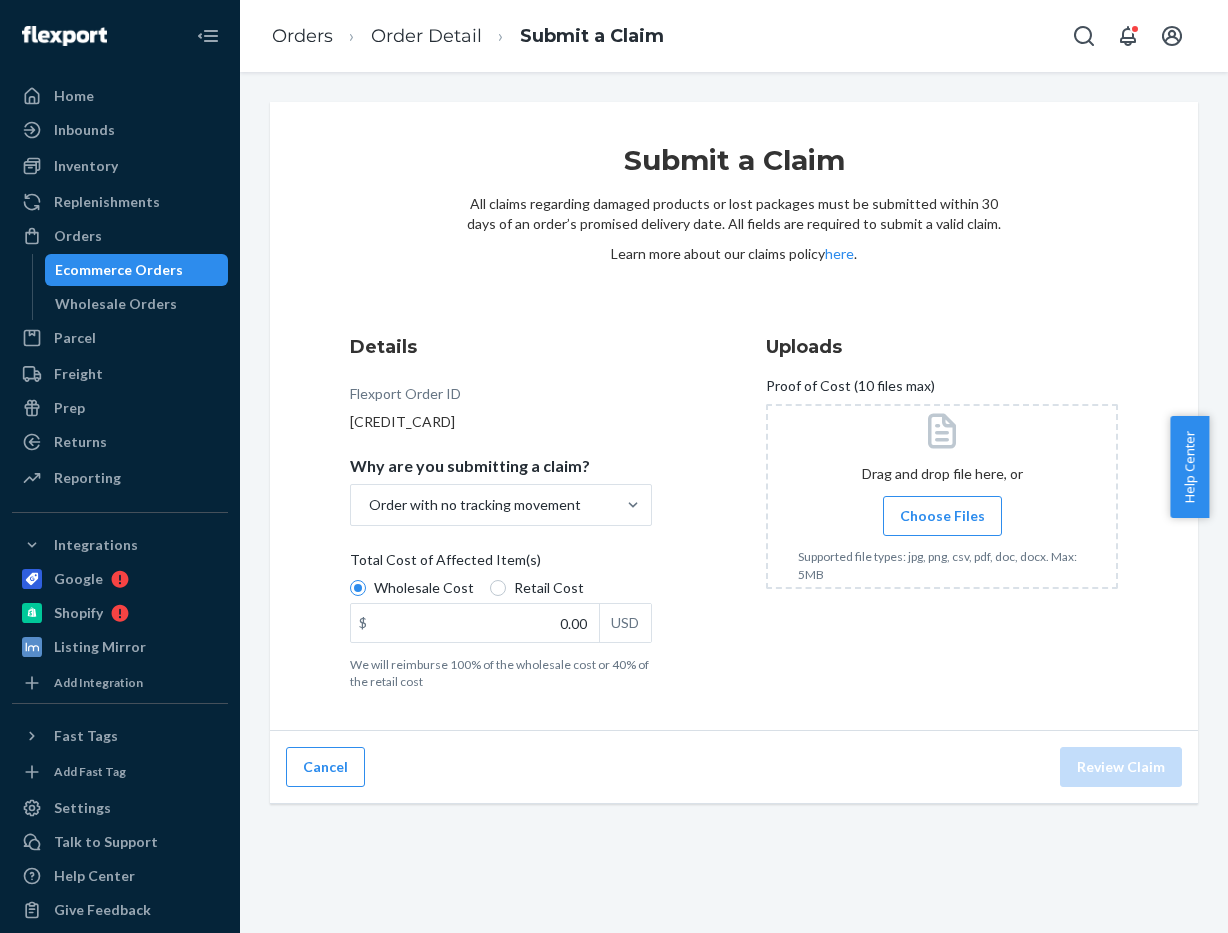 click on "Retail Cost" at bounding box center (537, 588) 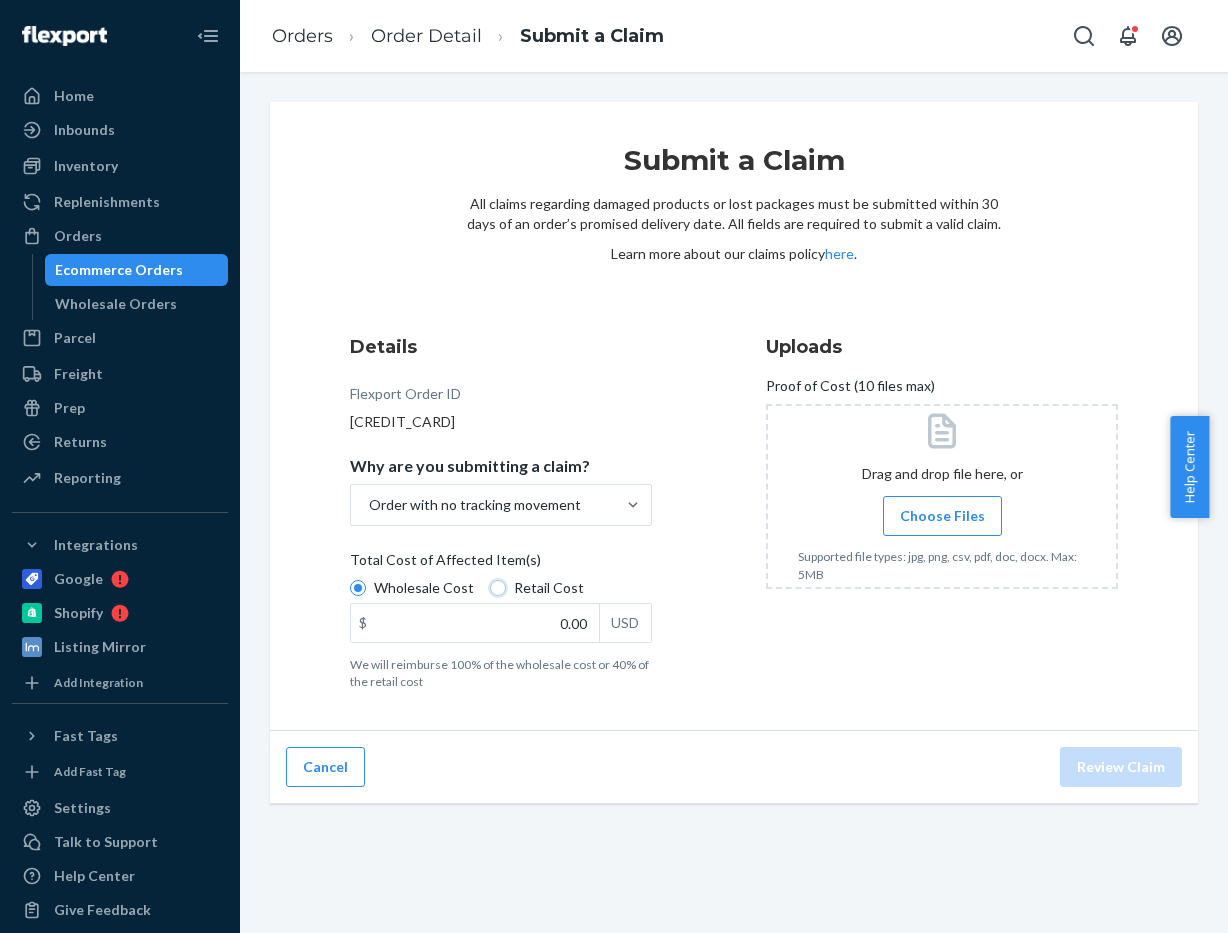 click on "Retail Cost" at bounding box center (498, 588) 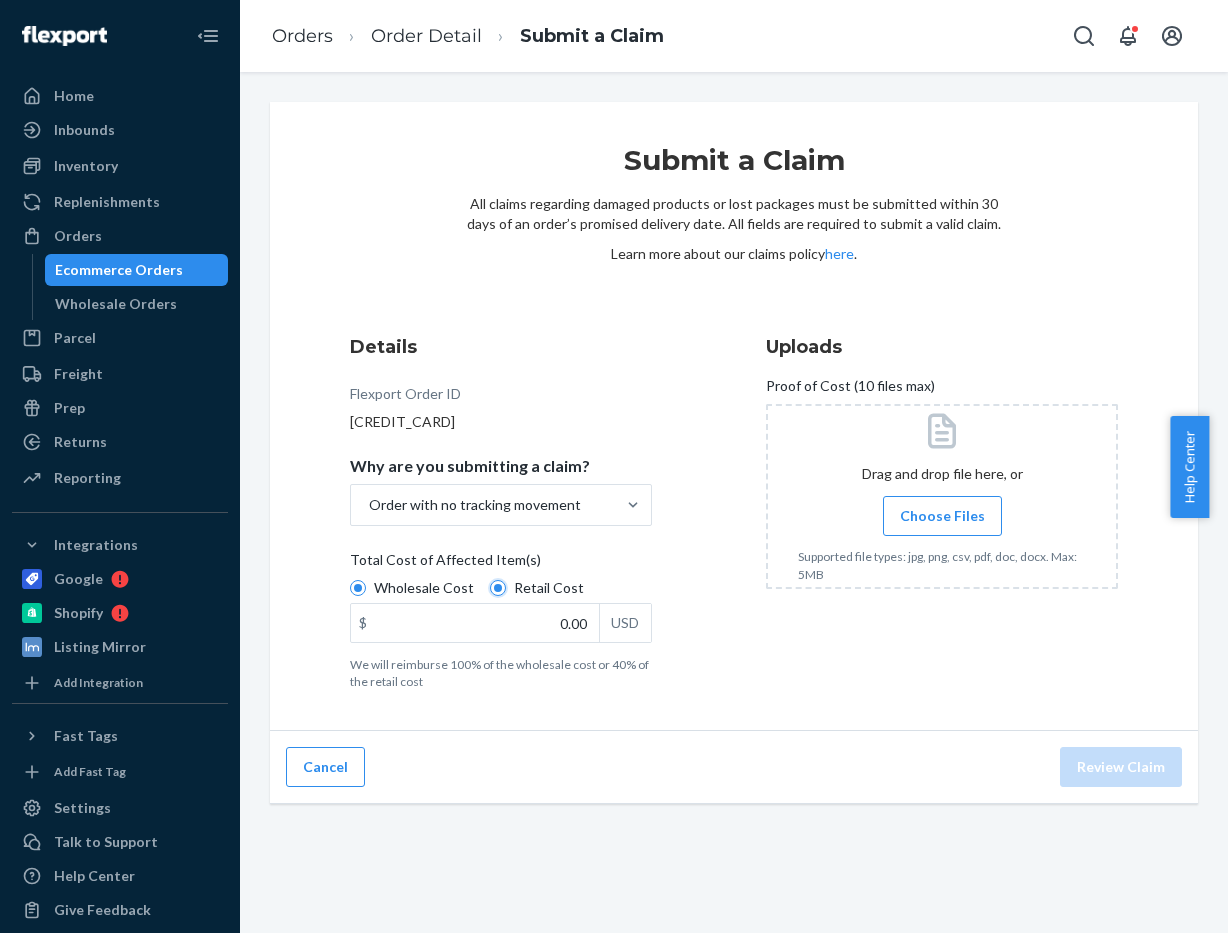 radio on "true" 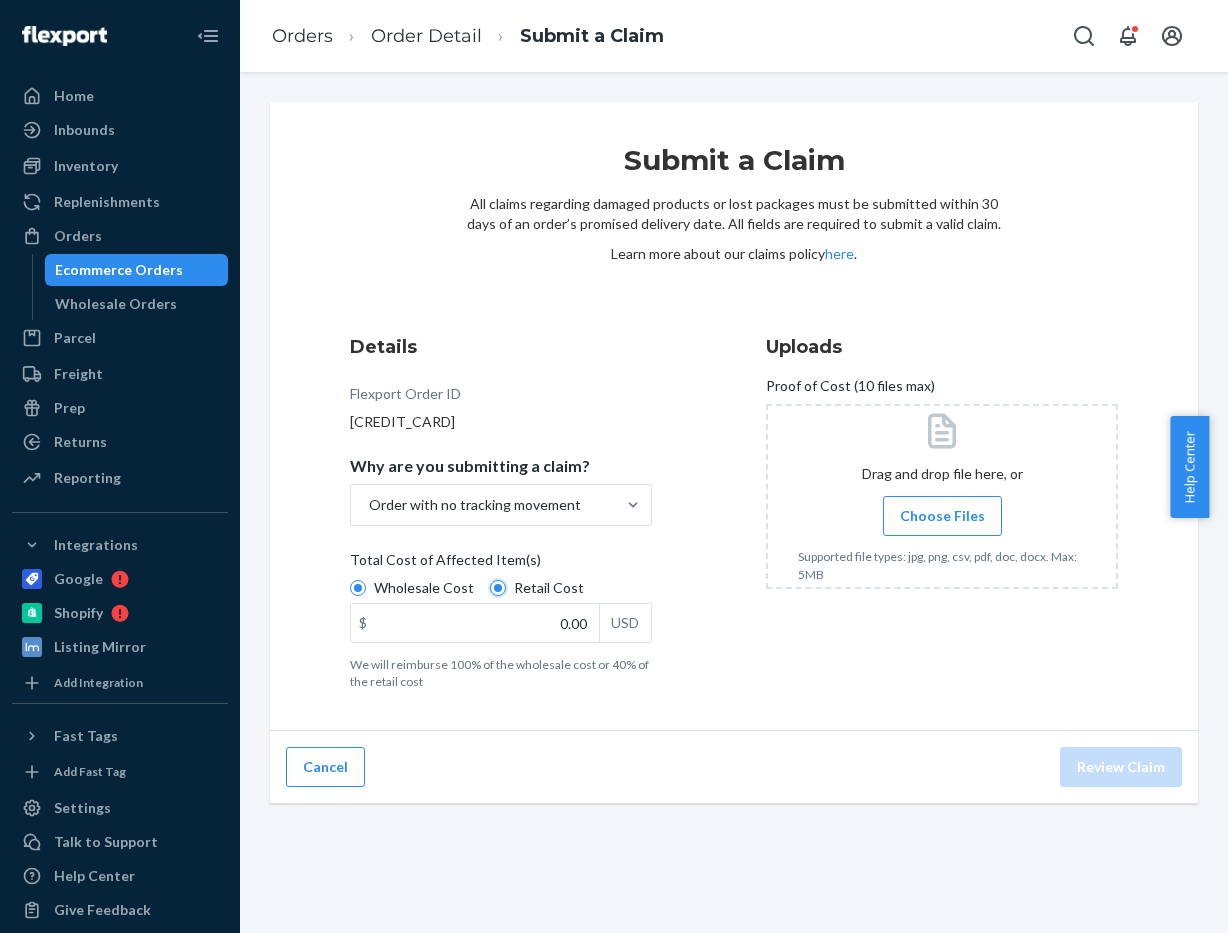 radio on "false" 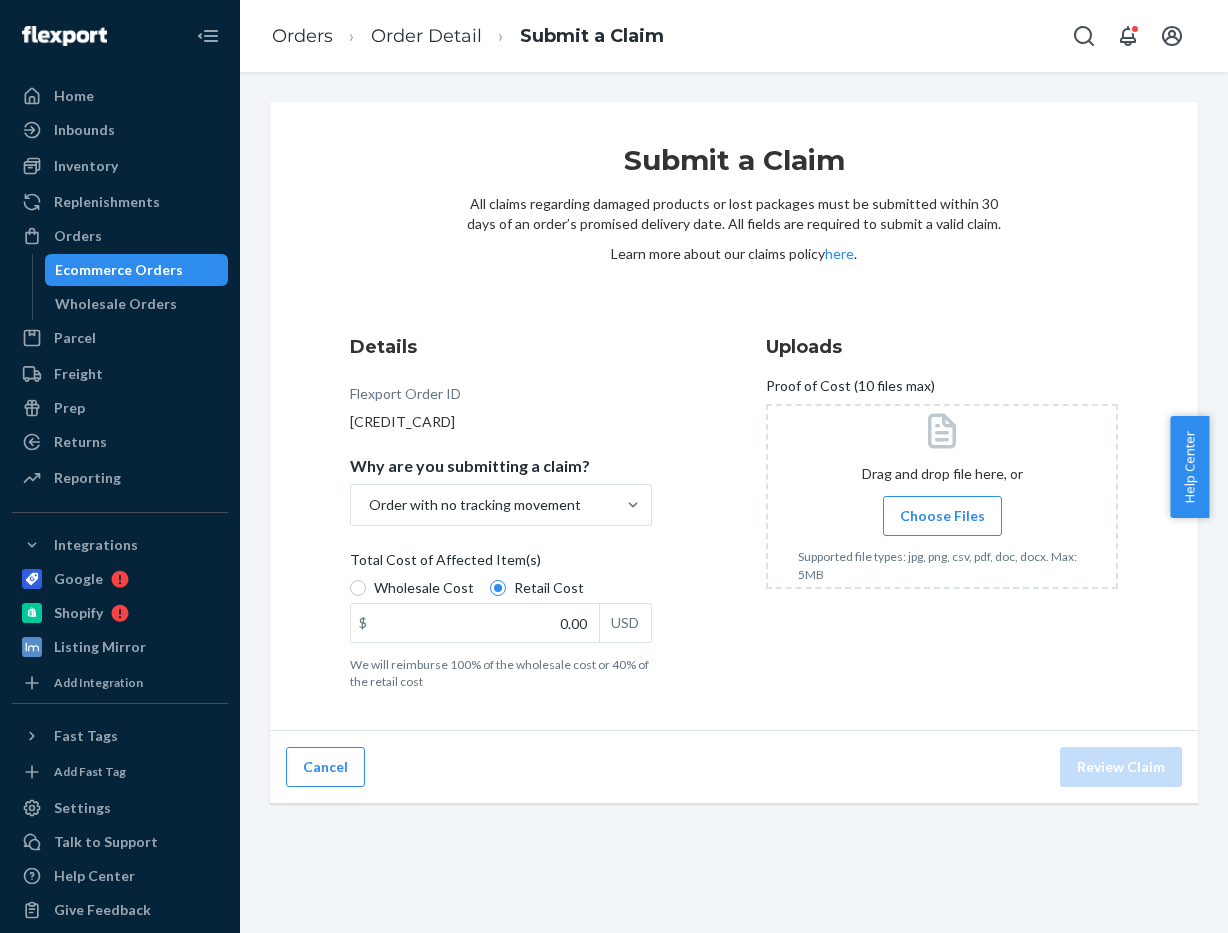 click on "Retail Cost" at bounding box center (537, 588) 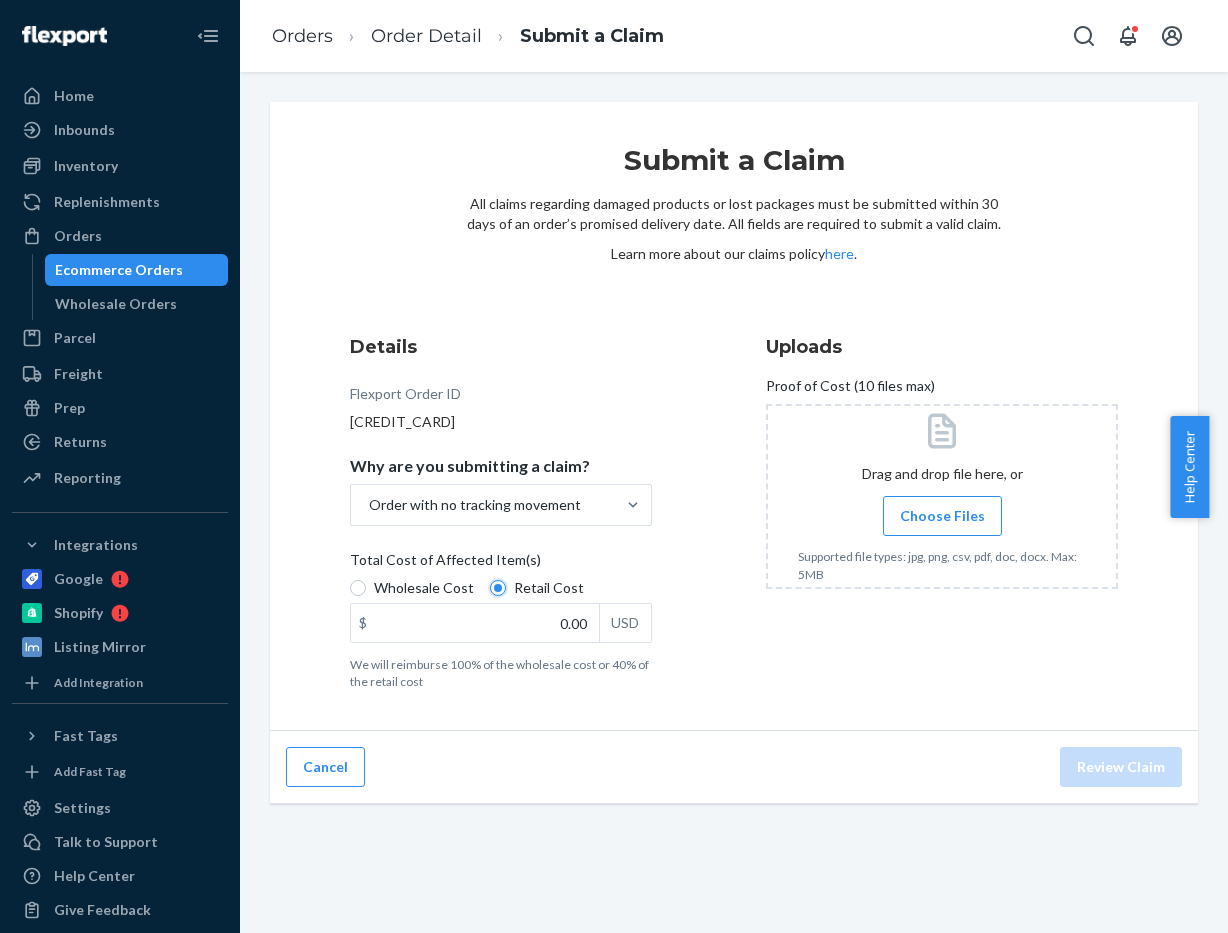 click on "Retail Cost" at bounding box center (498, 588) 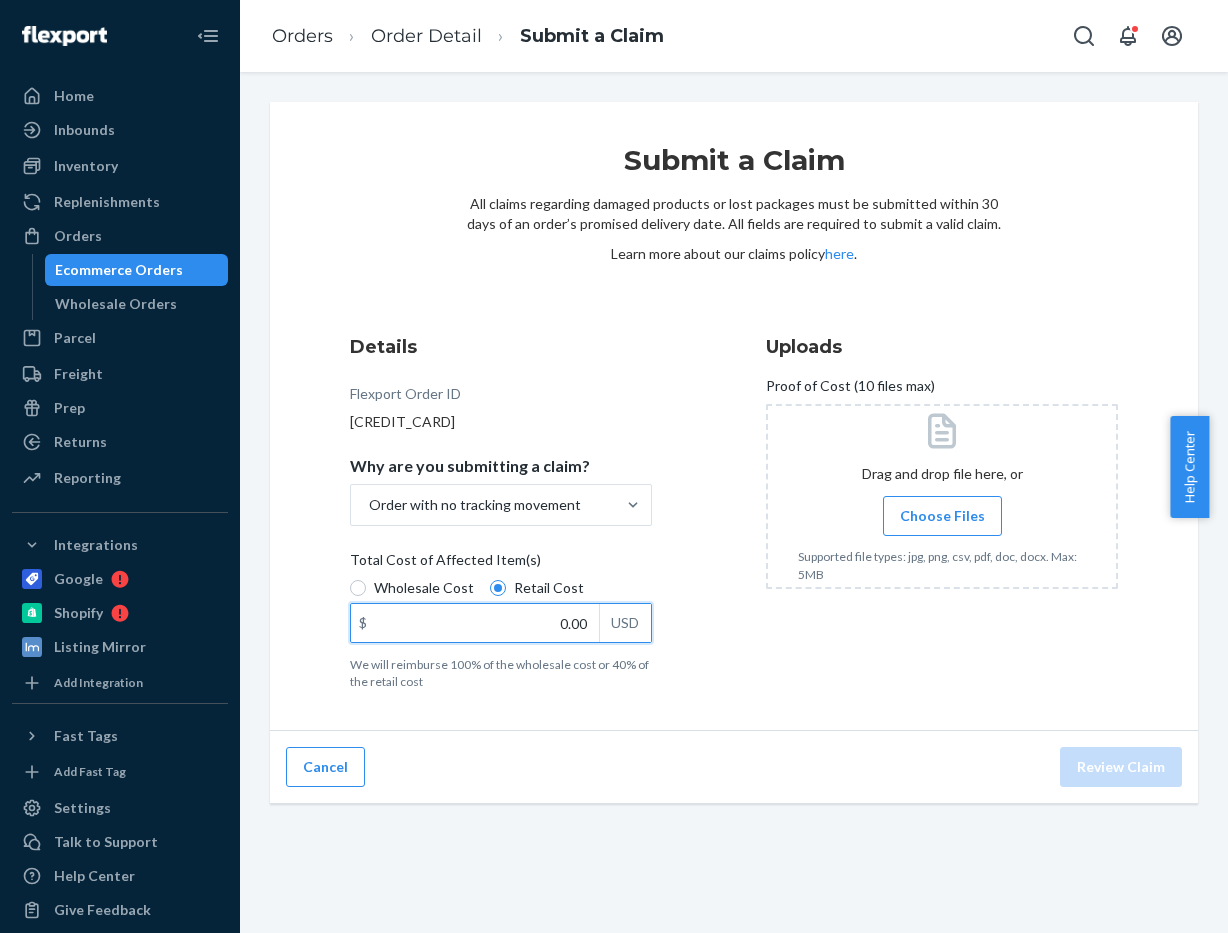 click on "0.00" at bounding box center (475, 623) 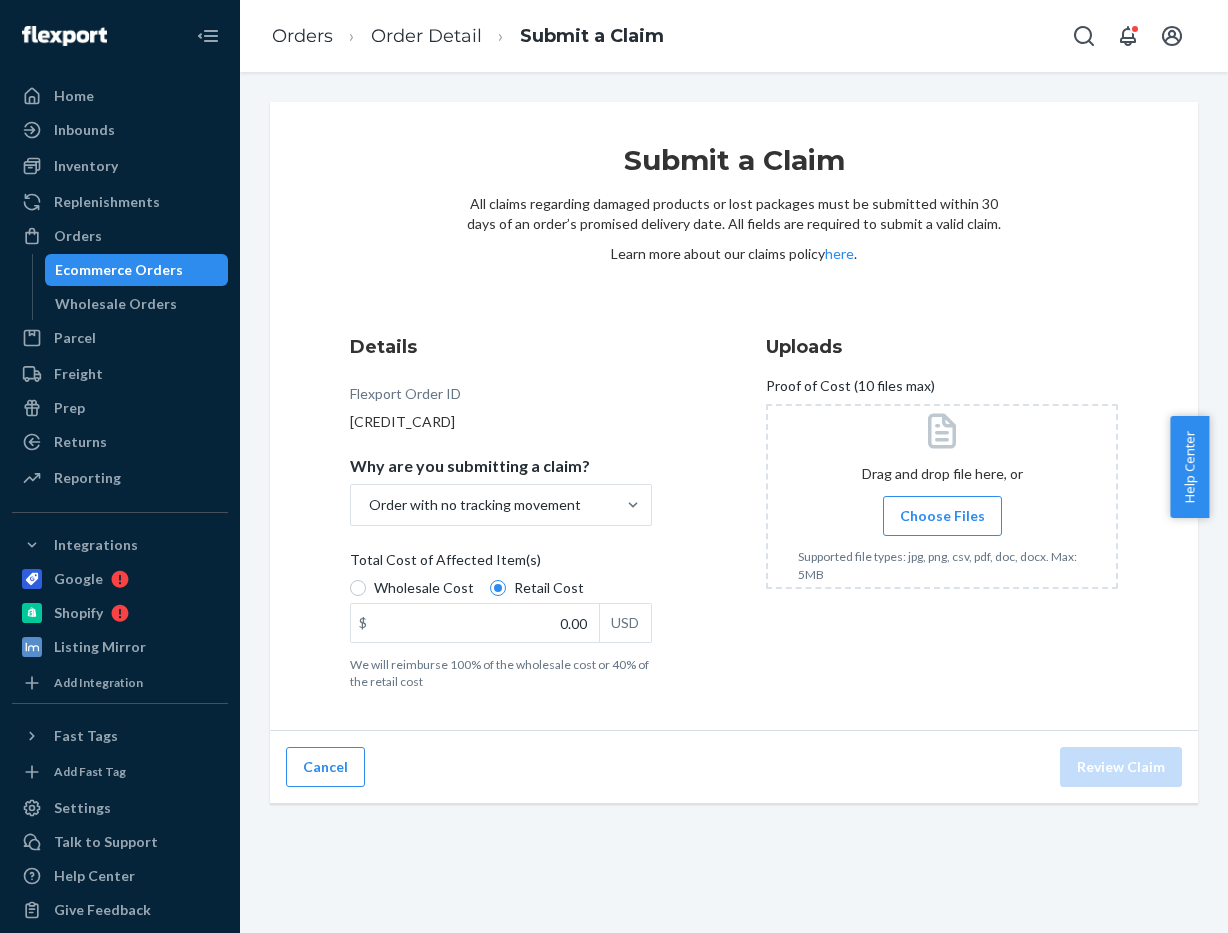 click on "Choose Files" at bounding box center (942, 516) 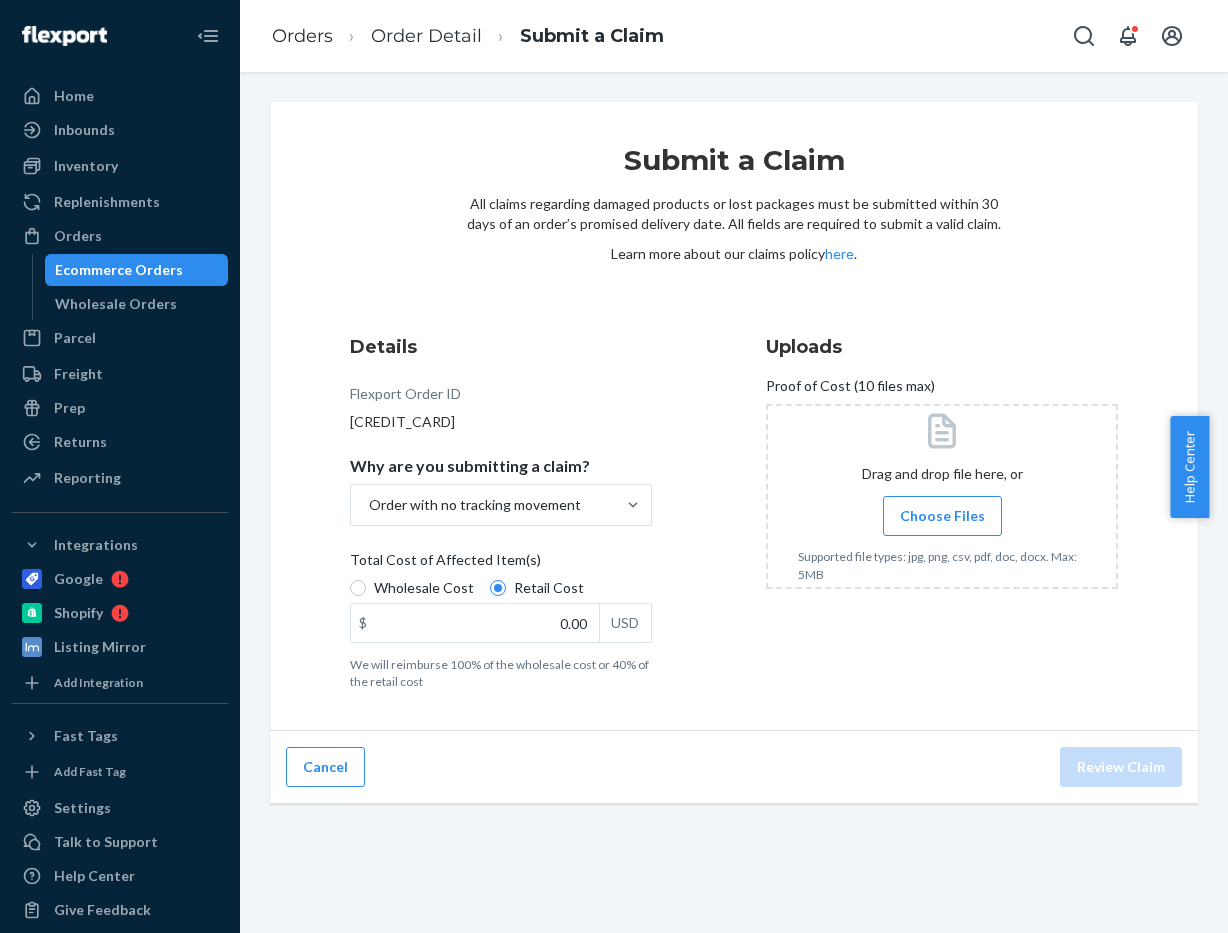click on "Choose Files" at bounding box center [942, 516] 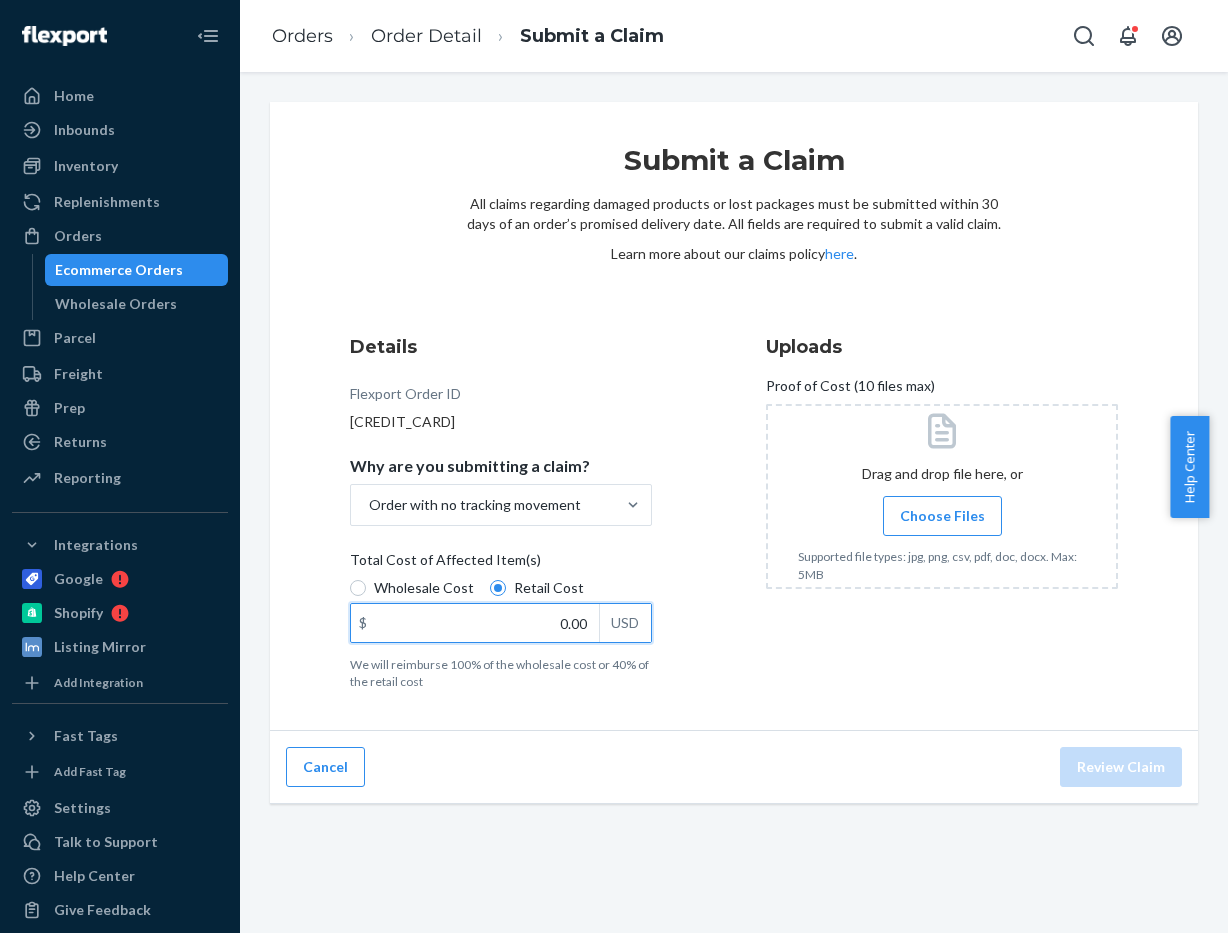 click on "0.00" at bounding box center [475, 623] 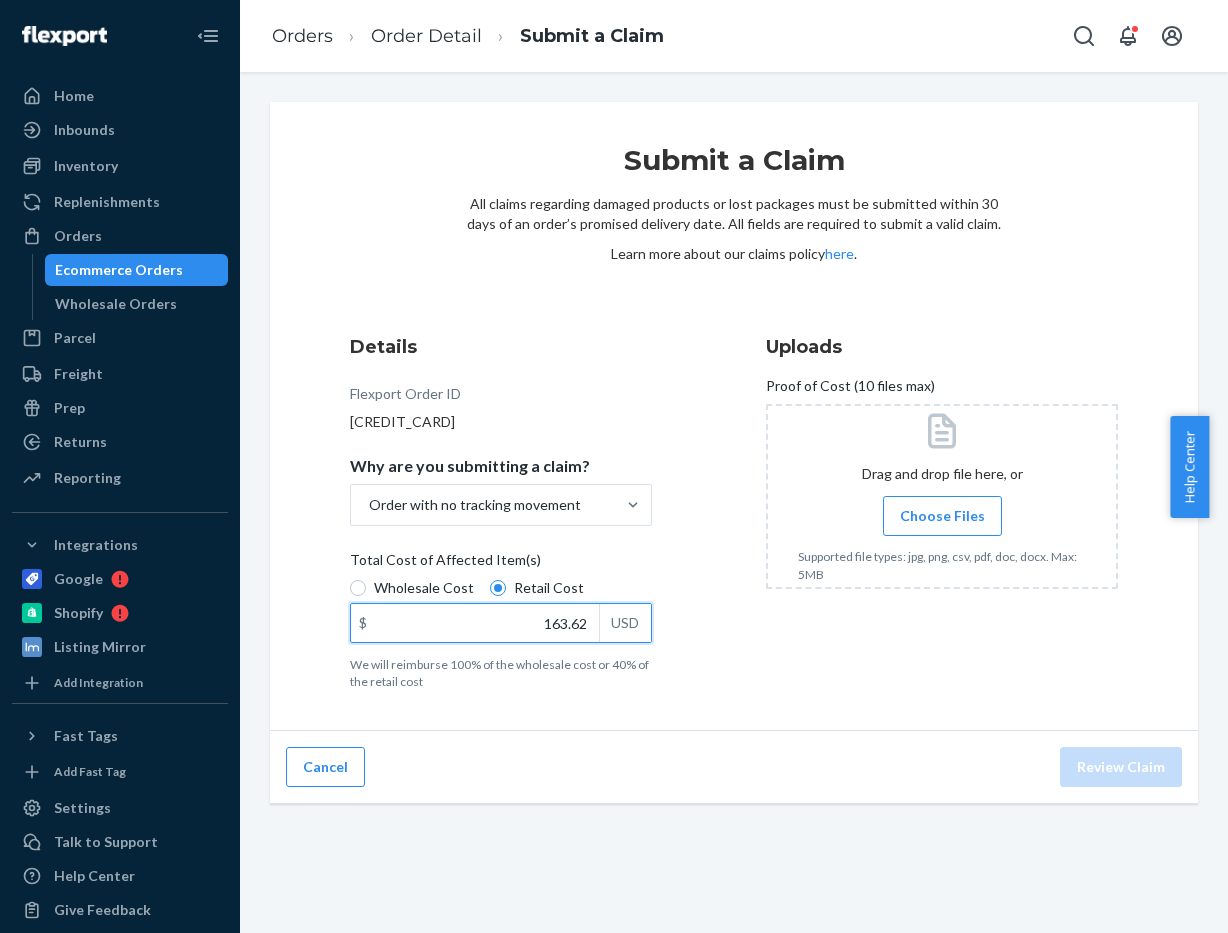 type on "163.62" 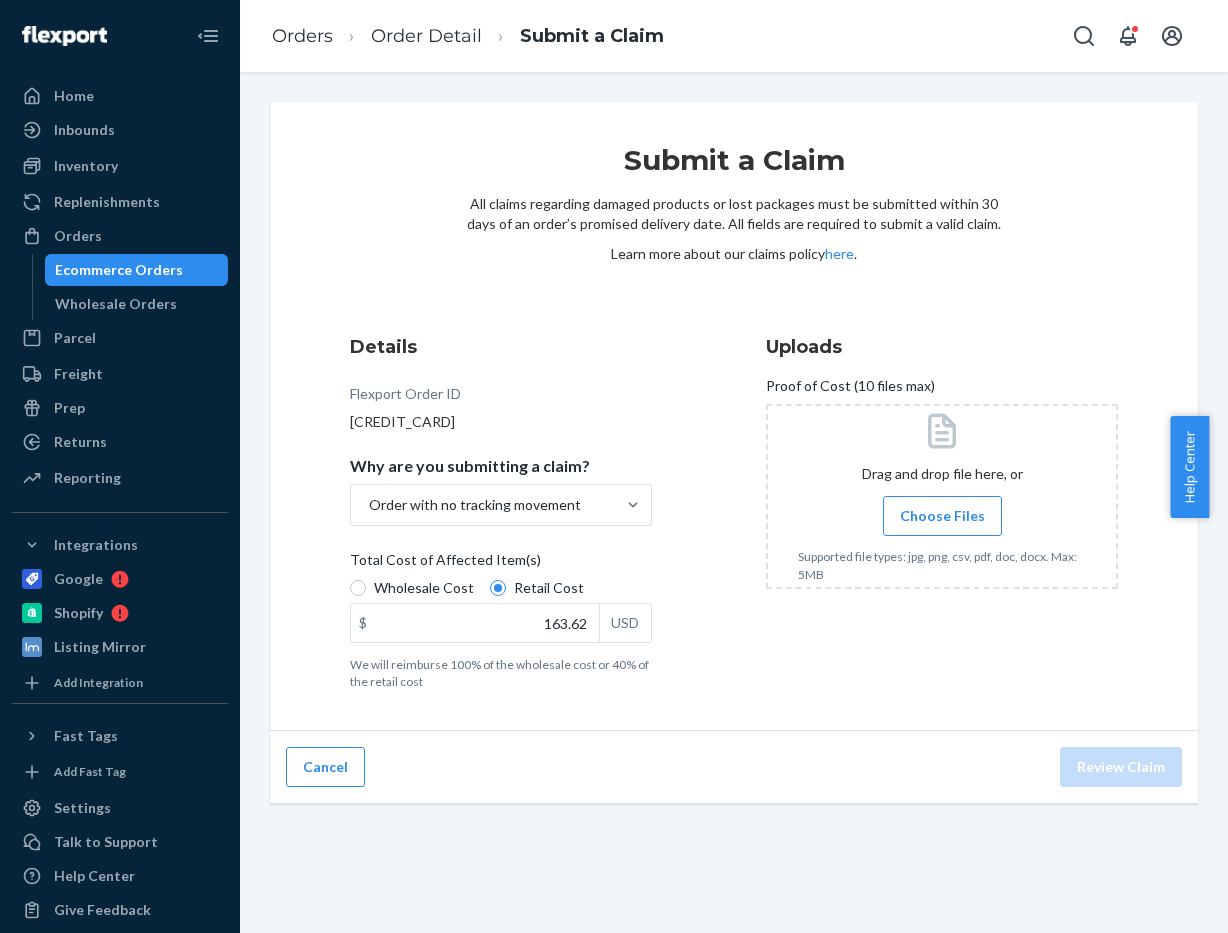 click on "Choose Files" at bounding box center (942, 516) 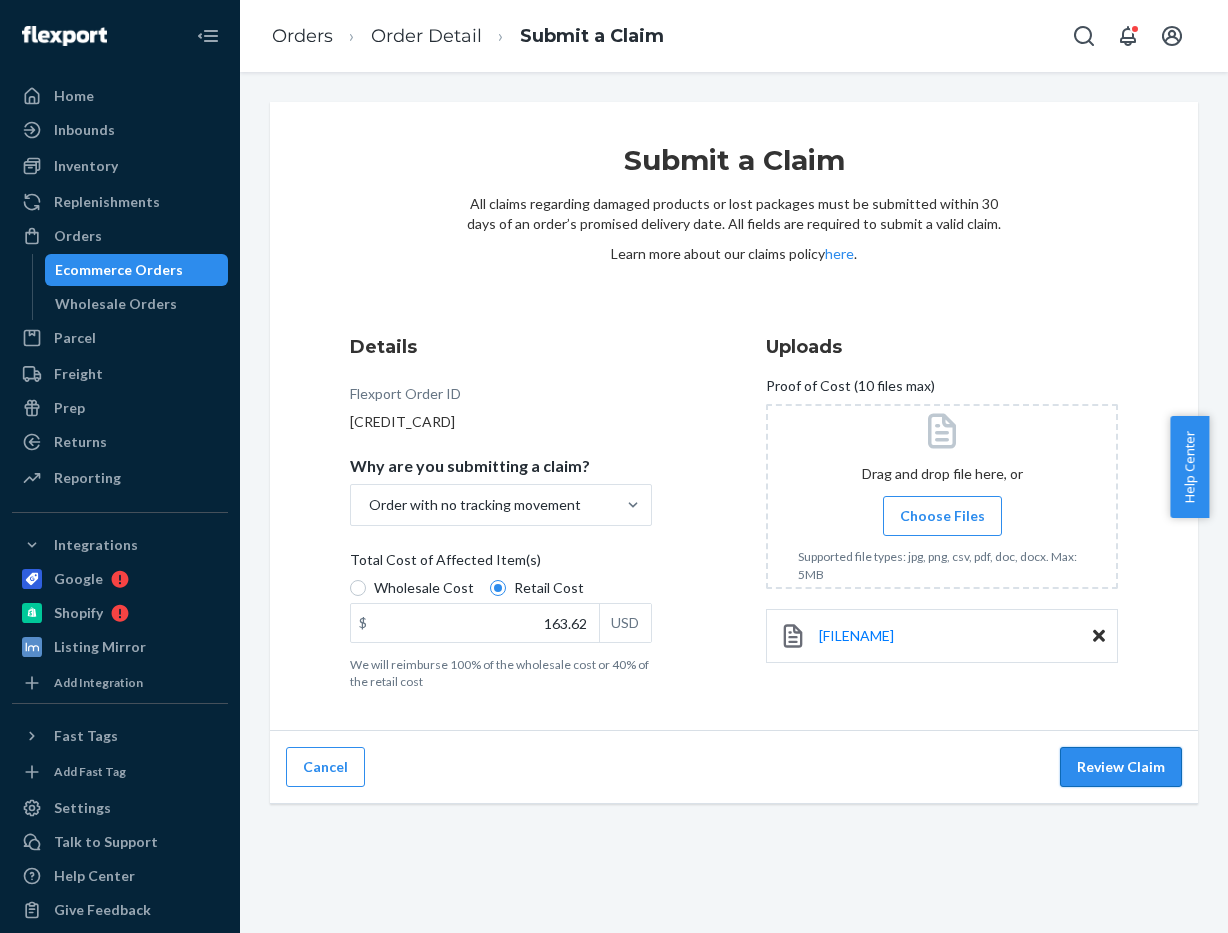 drag, startPoint x: 1107, startPoint y: 790, endPoint x: 1112, endPoint y: 760, distance: 30.413813 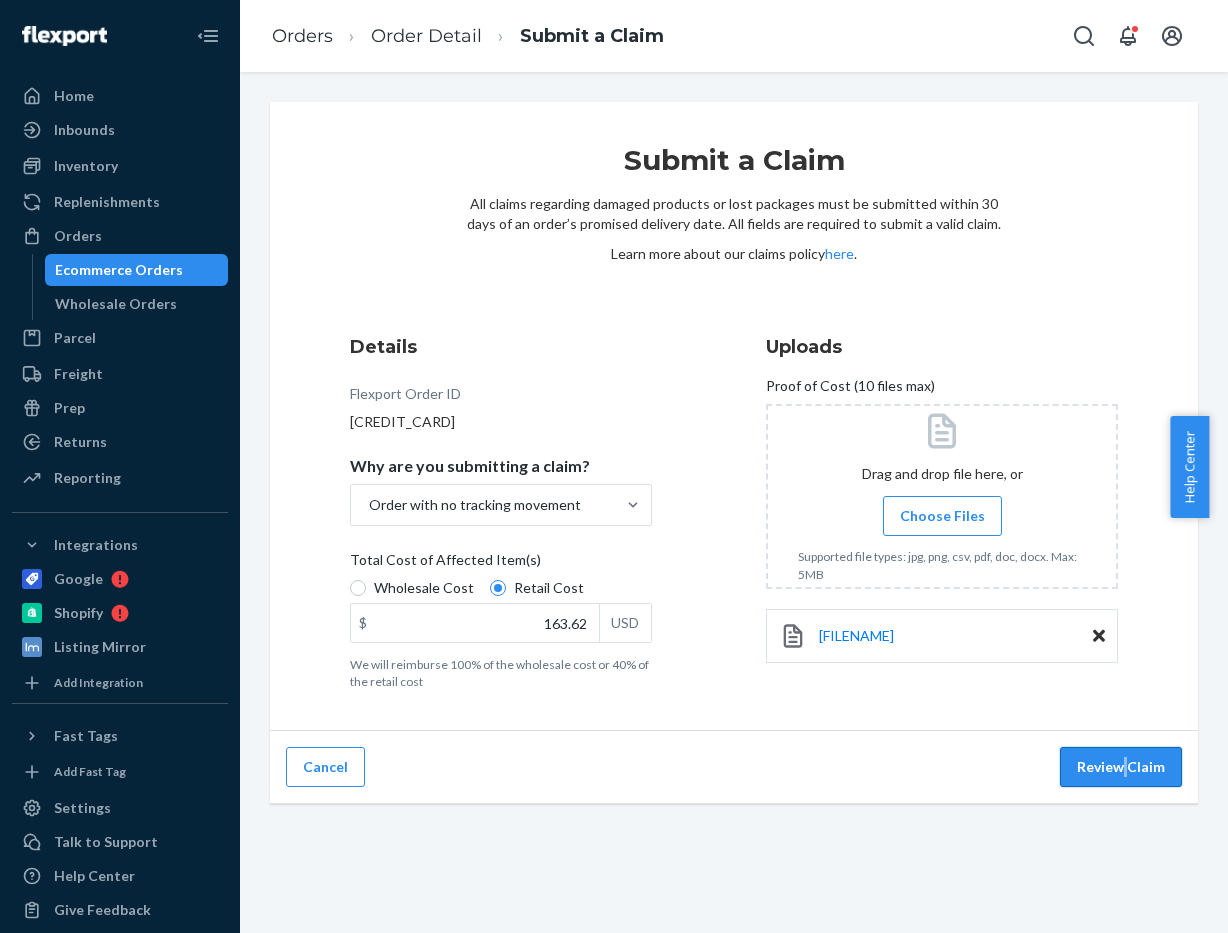 click on "Review Claim" at bounding box center (1121, 767) 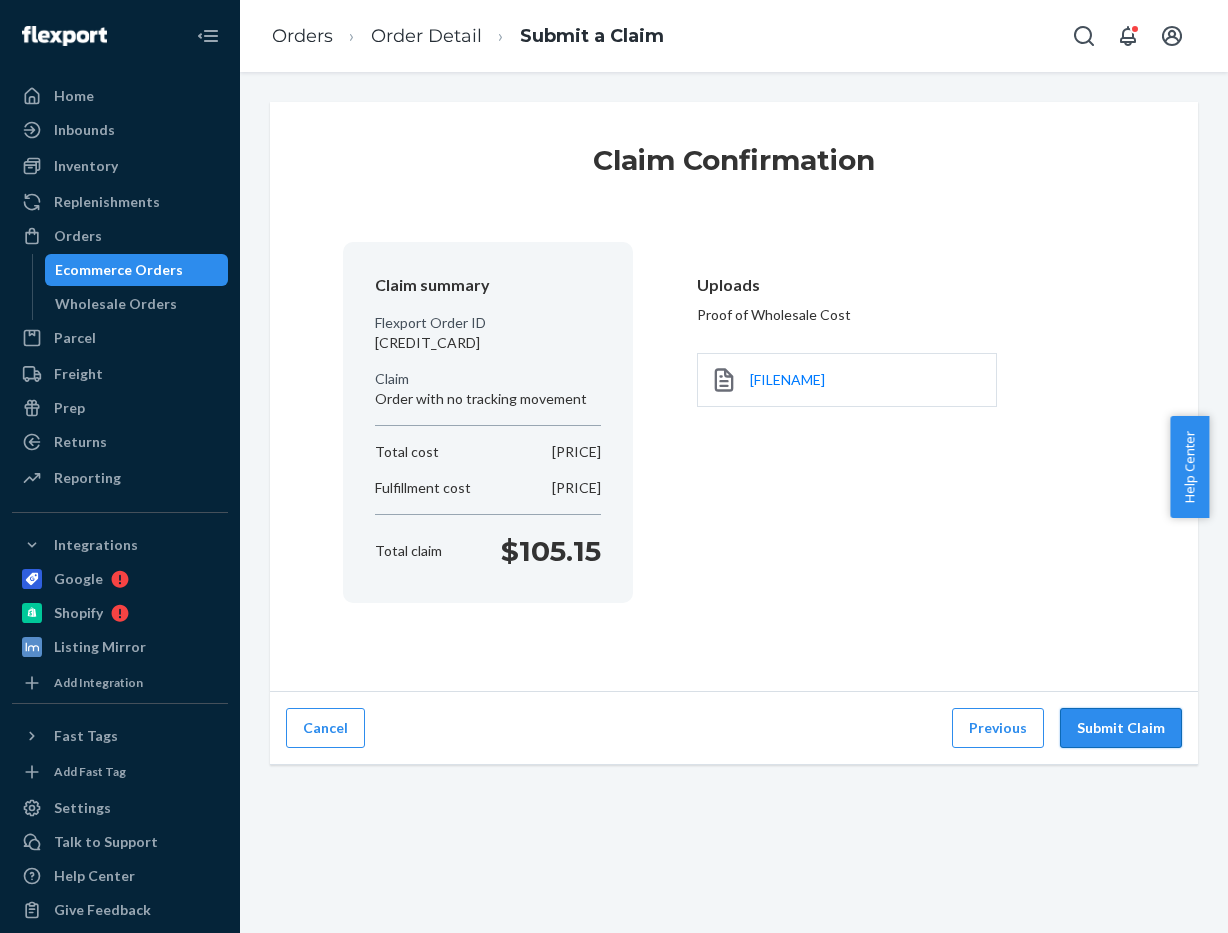 click on "Submit Claim" at bounding box center (1121, 728) 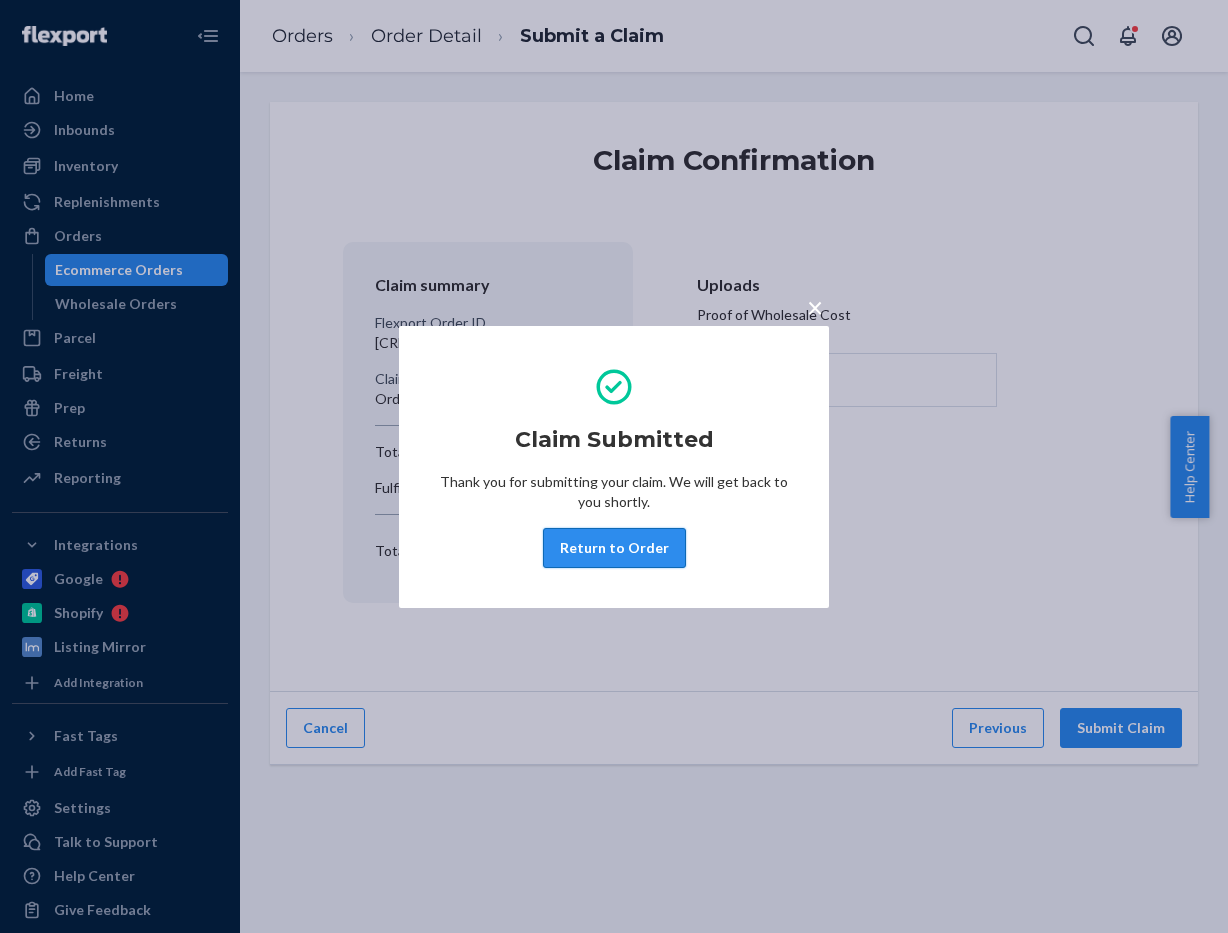 click on "Return to Order" at bounding box center [614, 548] 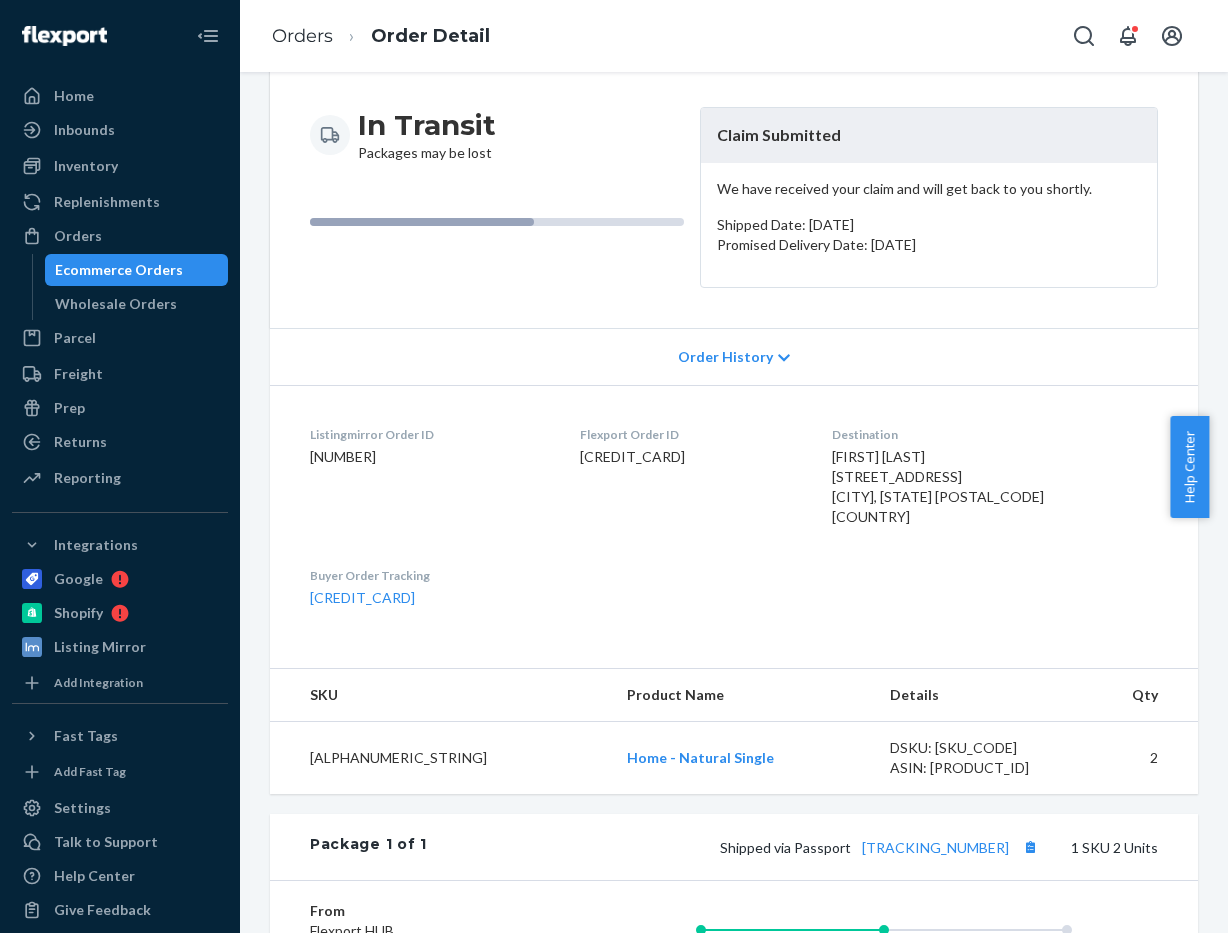 scroll, scrollTop: 199, scrollLeft: 0, axis: vertical 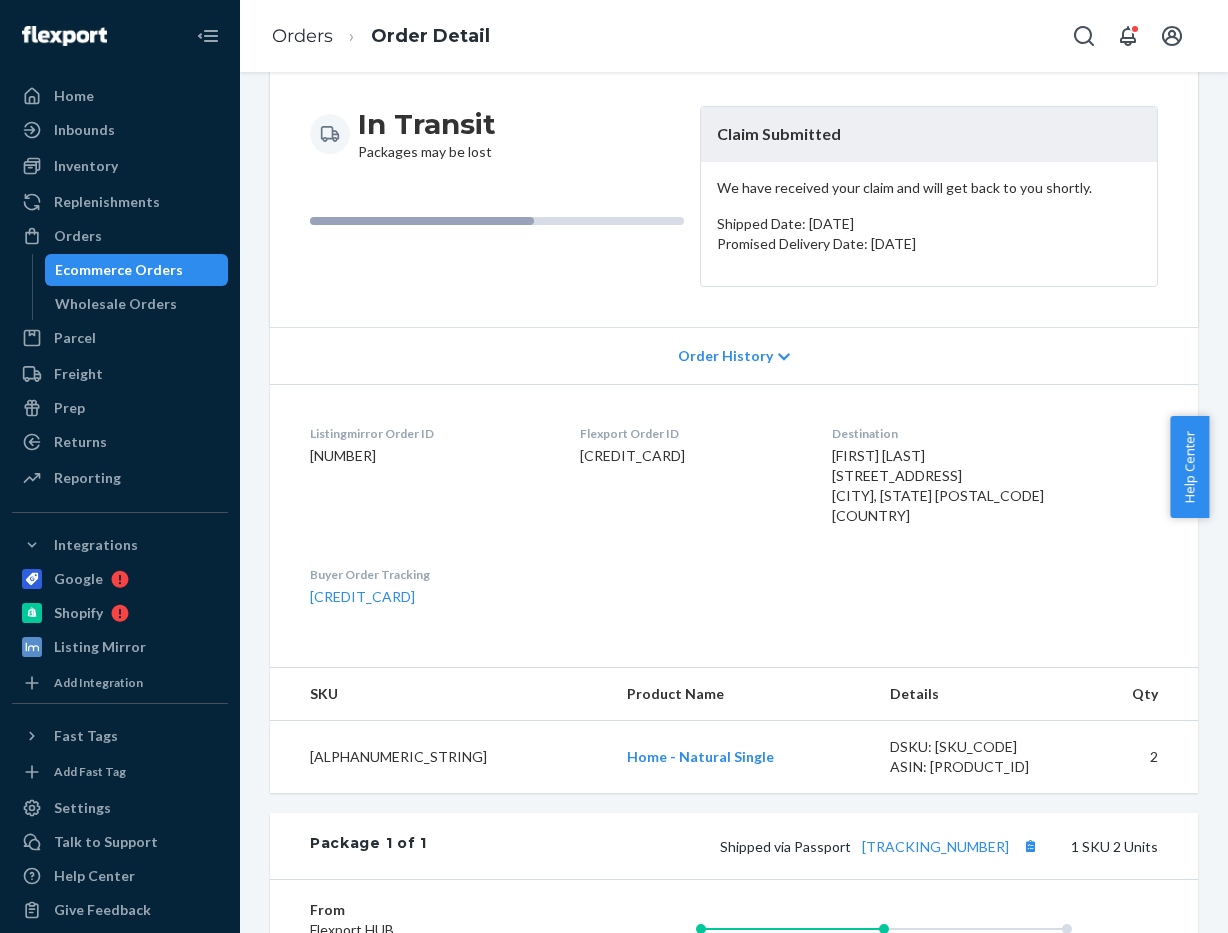 click on "[FIRST] [LAST]
[STREET_ADDRESS]
[CITY], [STATE] [POSTAL_CODE]
[COUNTRY]" at bounding box center (938, 485) 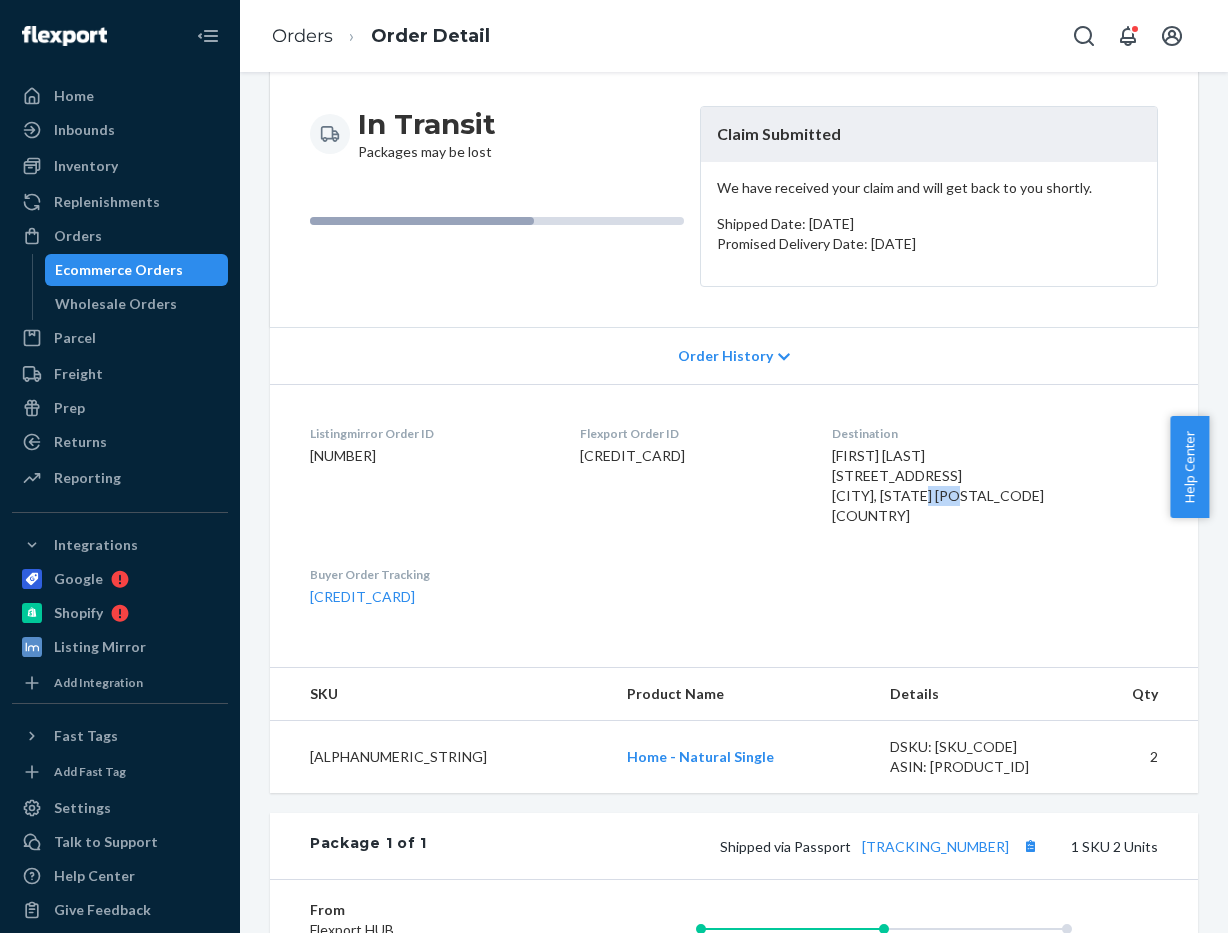 click on "[FIRST] [LAST]
[STREET_ADDRESS]
[CITY], [STATE] [POSTAL_CODE]
[COUNTRY]" at bounding box center [938, 485] 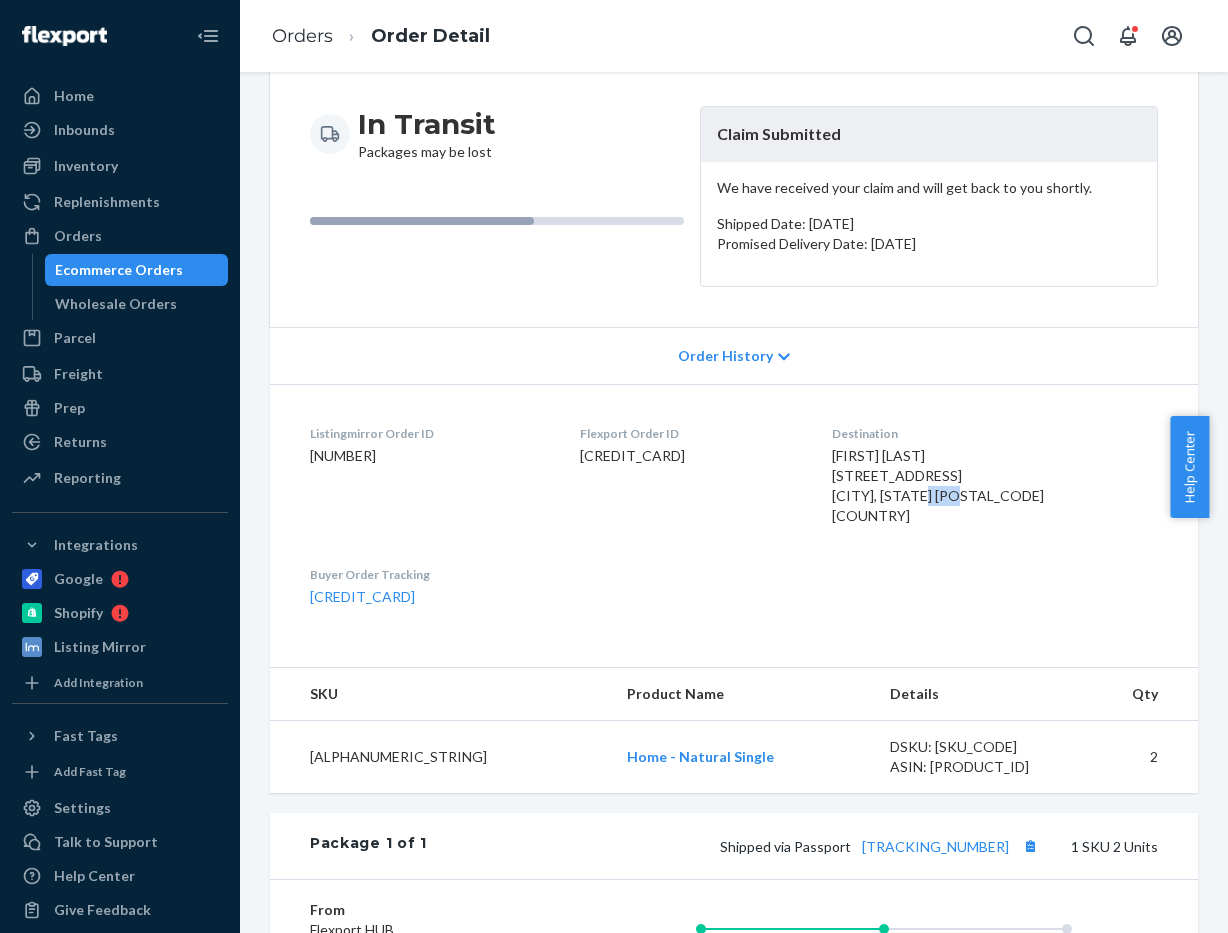 scroll, scrollTop: 0, scrollLeft: 0, axis: both 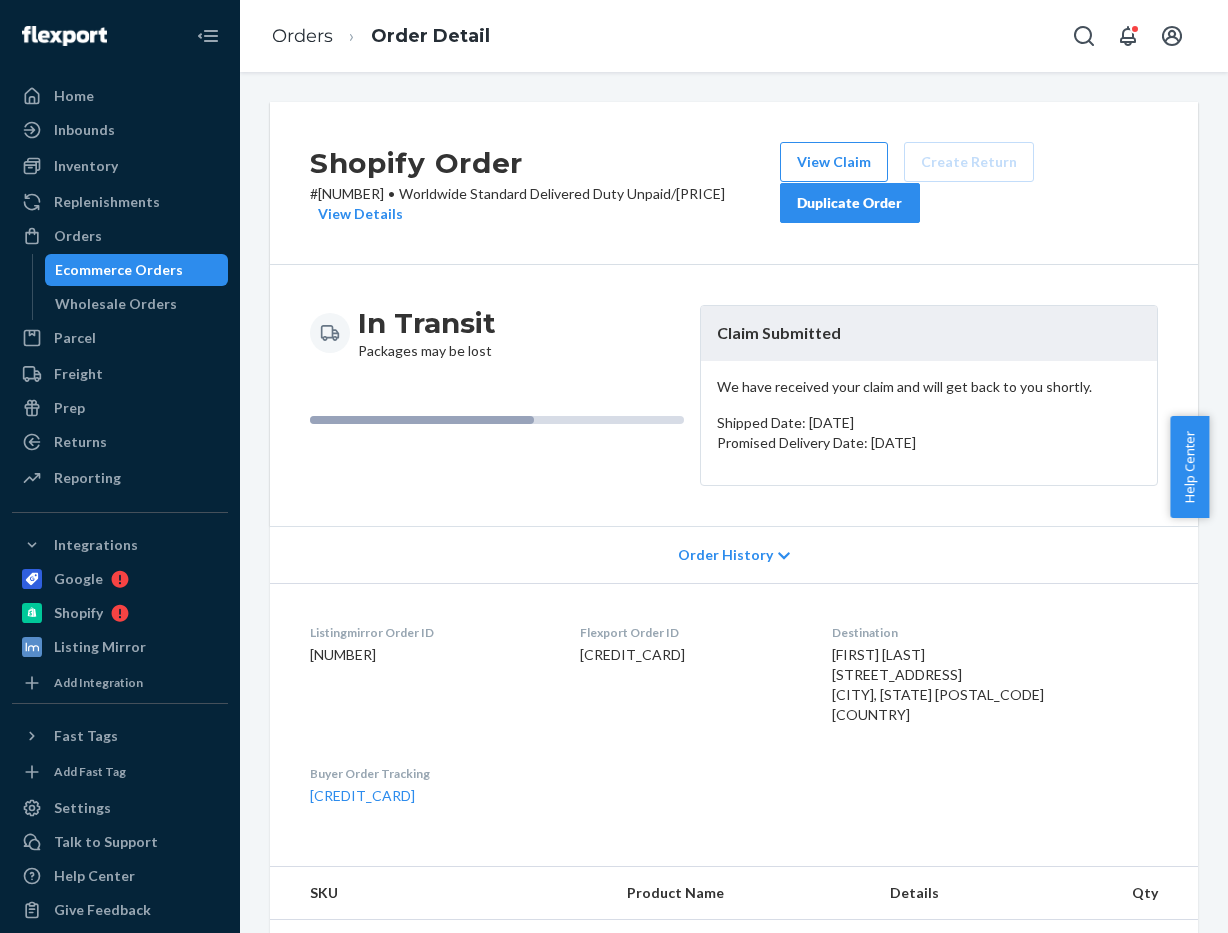 click on "# [ORDER_ID] • Worldwide Standard Delivered Duty Unpaid  /  [PRICE] View Details" at bounding box center [545, 204] 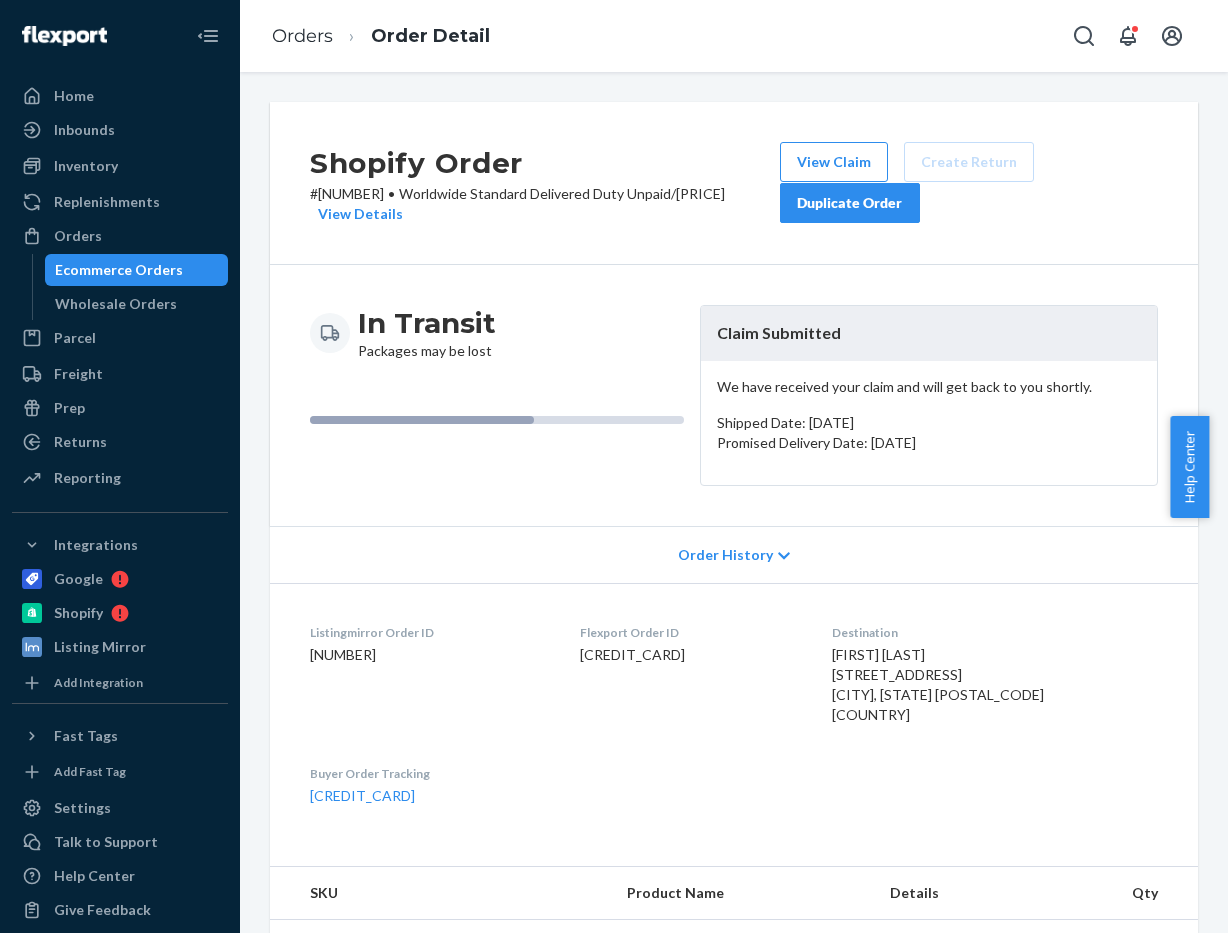 click on "# [ORDER_ID] • Worldwide Standard Delivered Duty Unpaid  /  [PRICE] View Details" at bounding box center [545, 204] 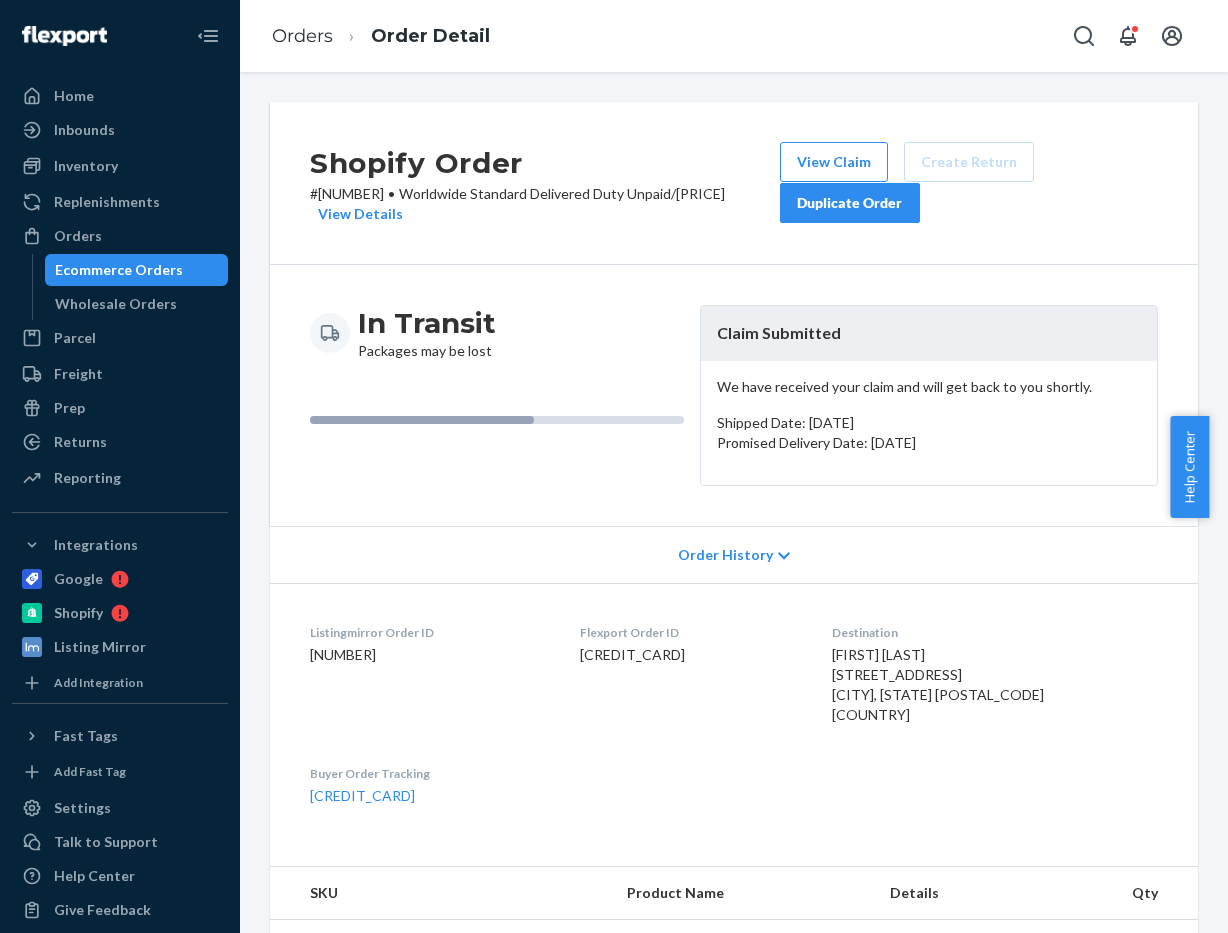 copy on "[NUMBER]" 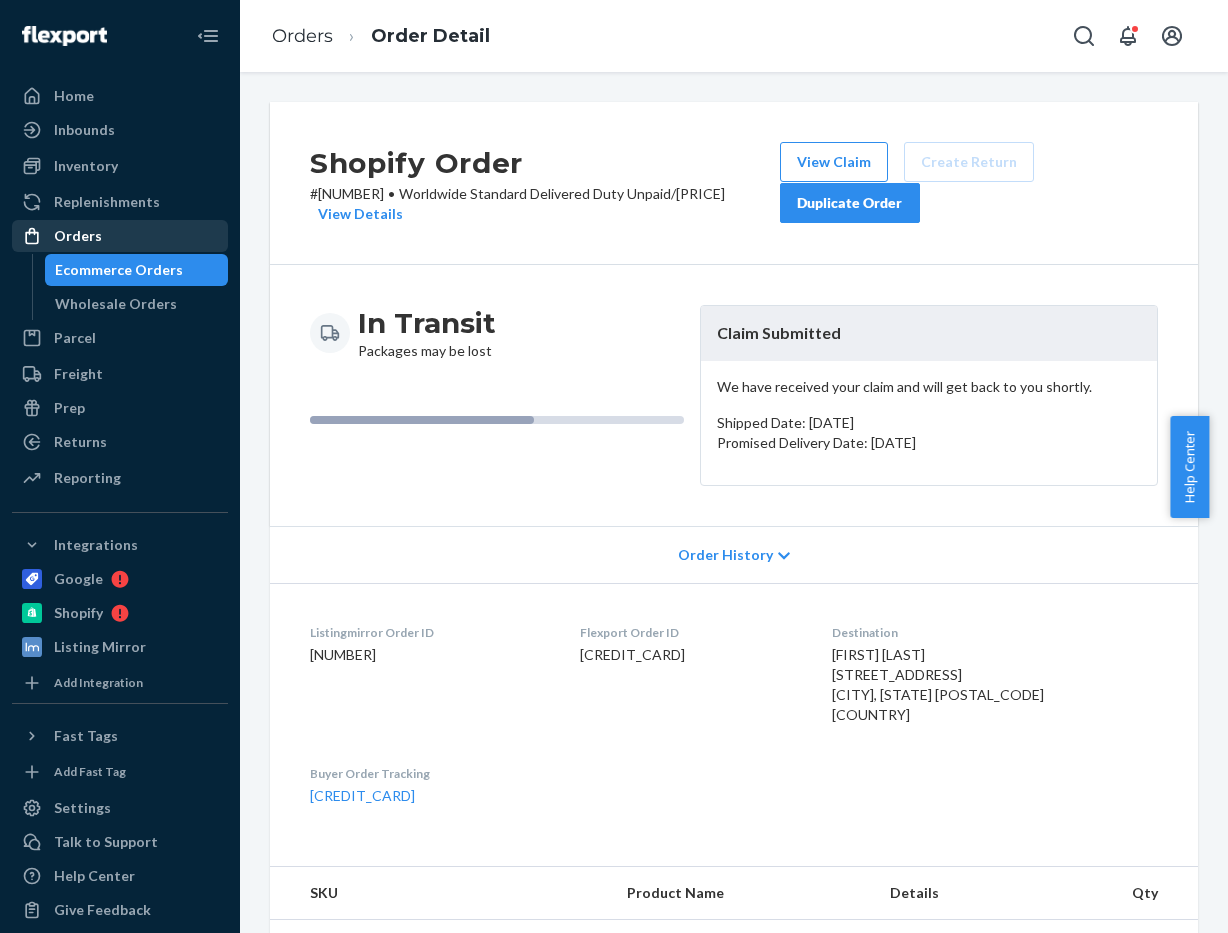 click on "Orders" at bounding box center (120, 236) 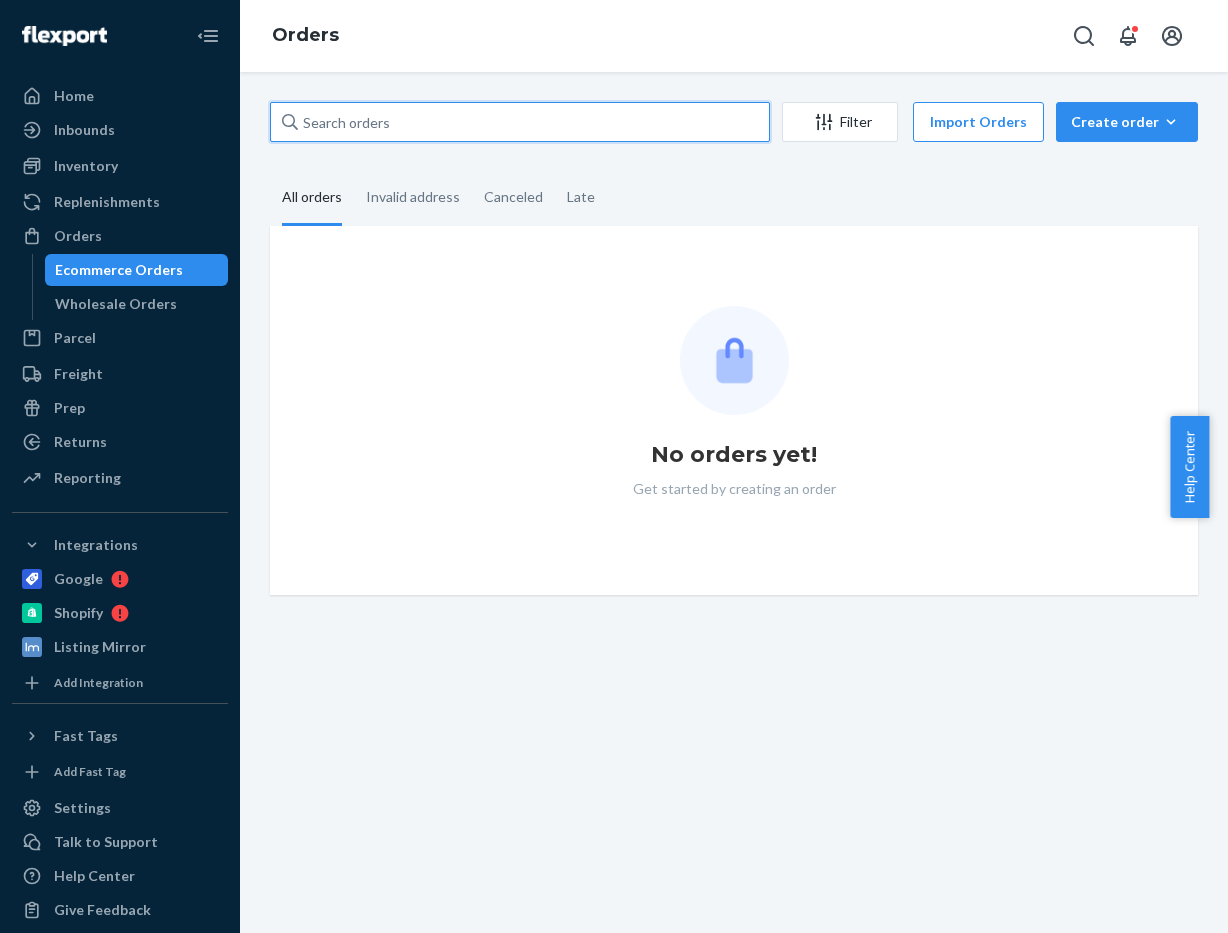 click at bounding box center [520, 122] 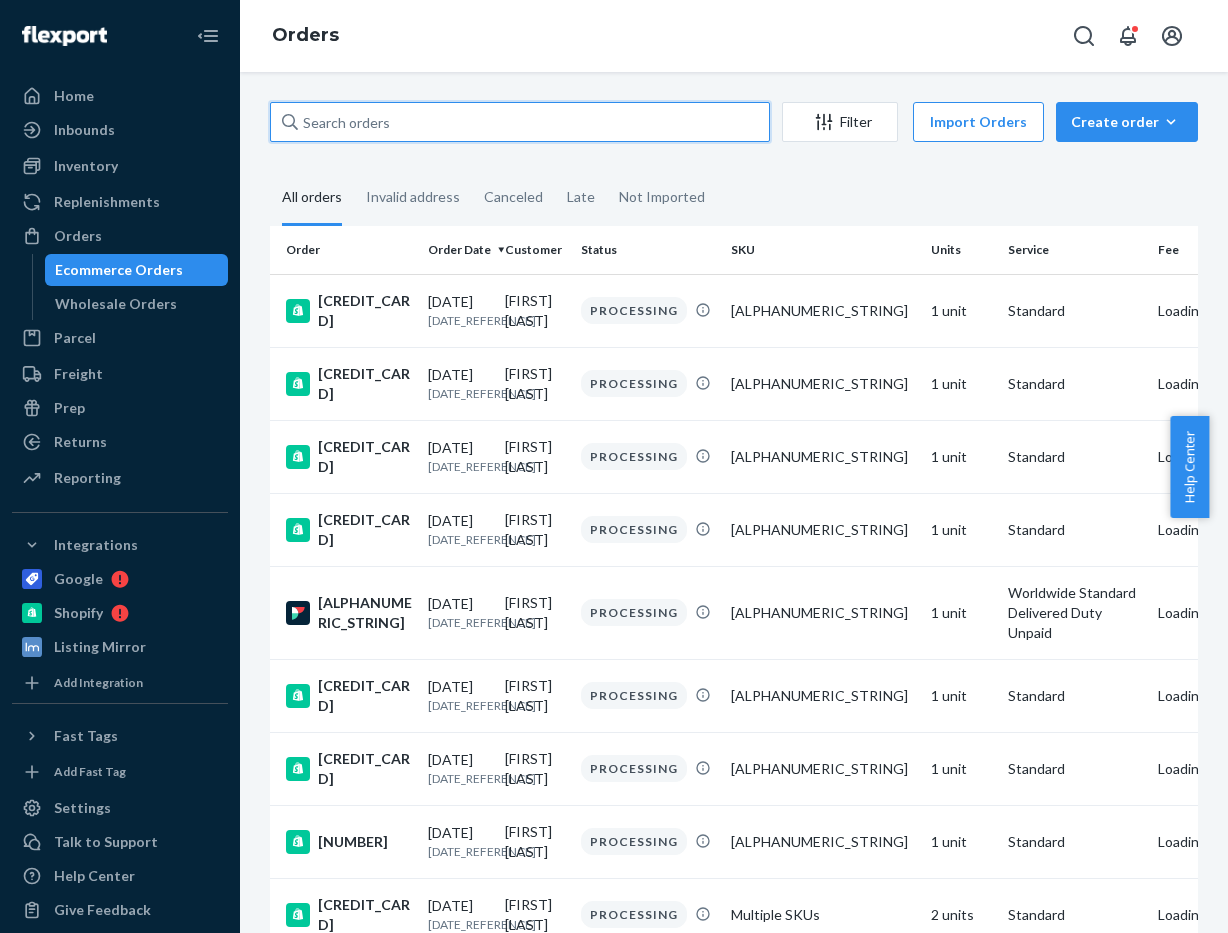 paste on "[ORDER_ID]" 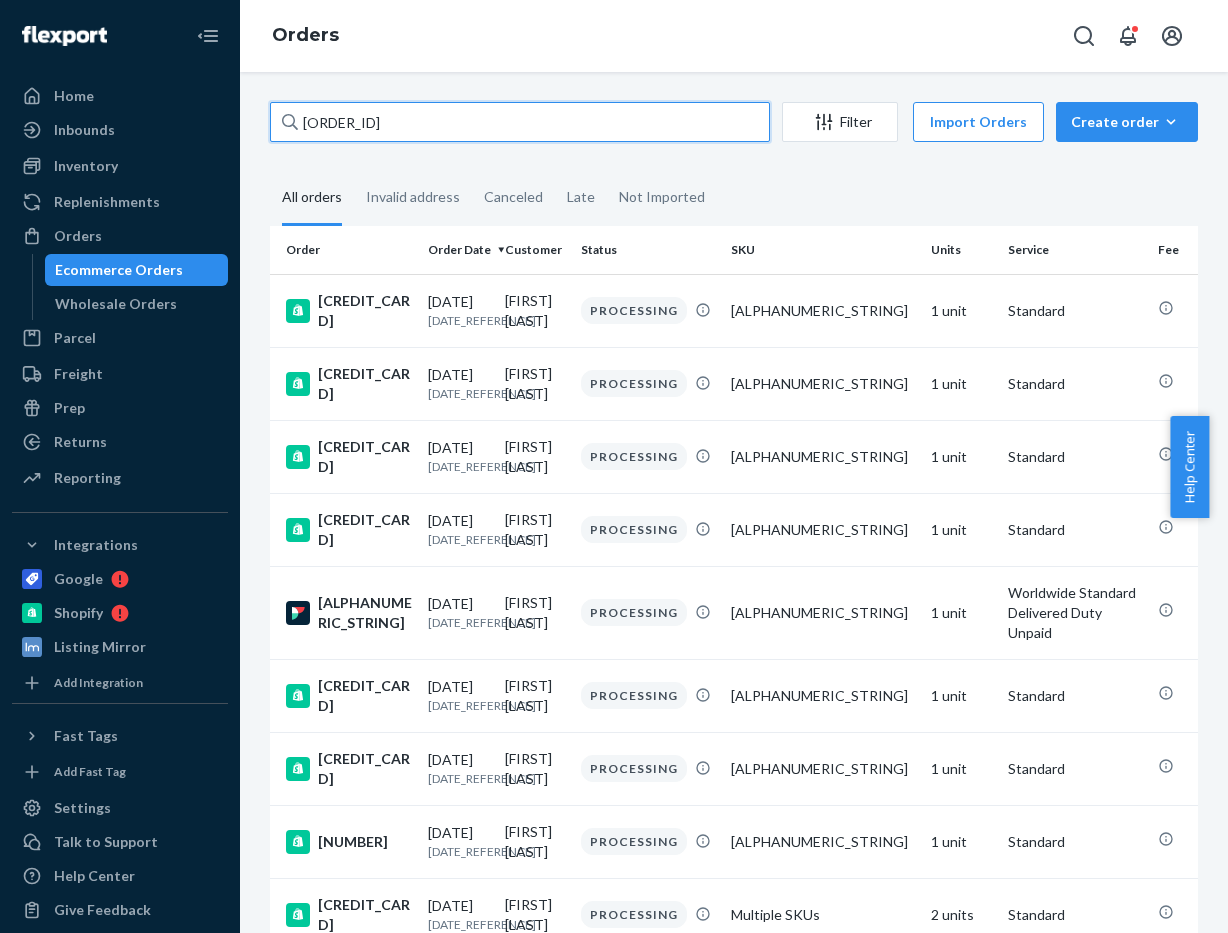 type on "[ORDER_ID]" 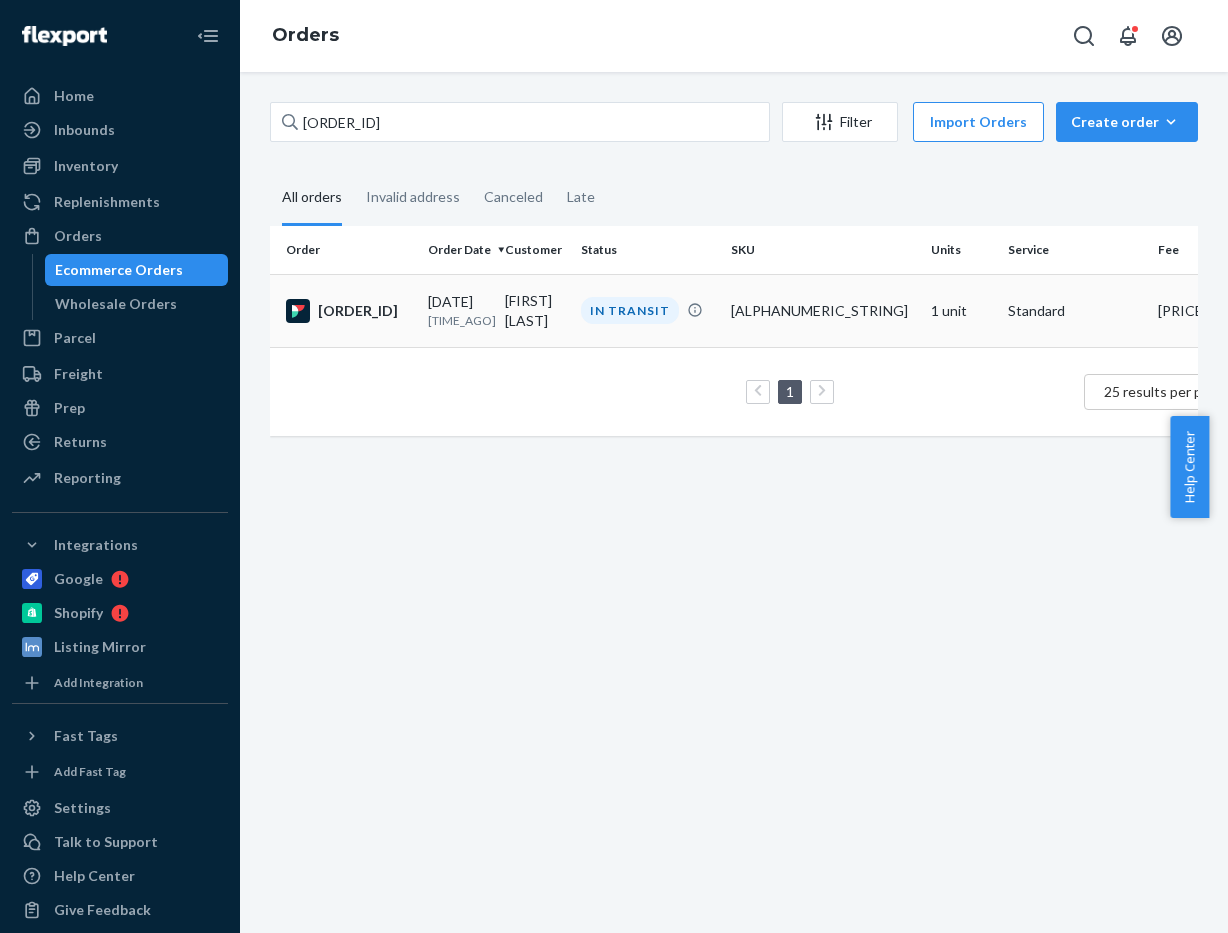 click on "[FIRST] [LAST]" at bounding box center (535, 310) 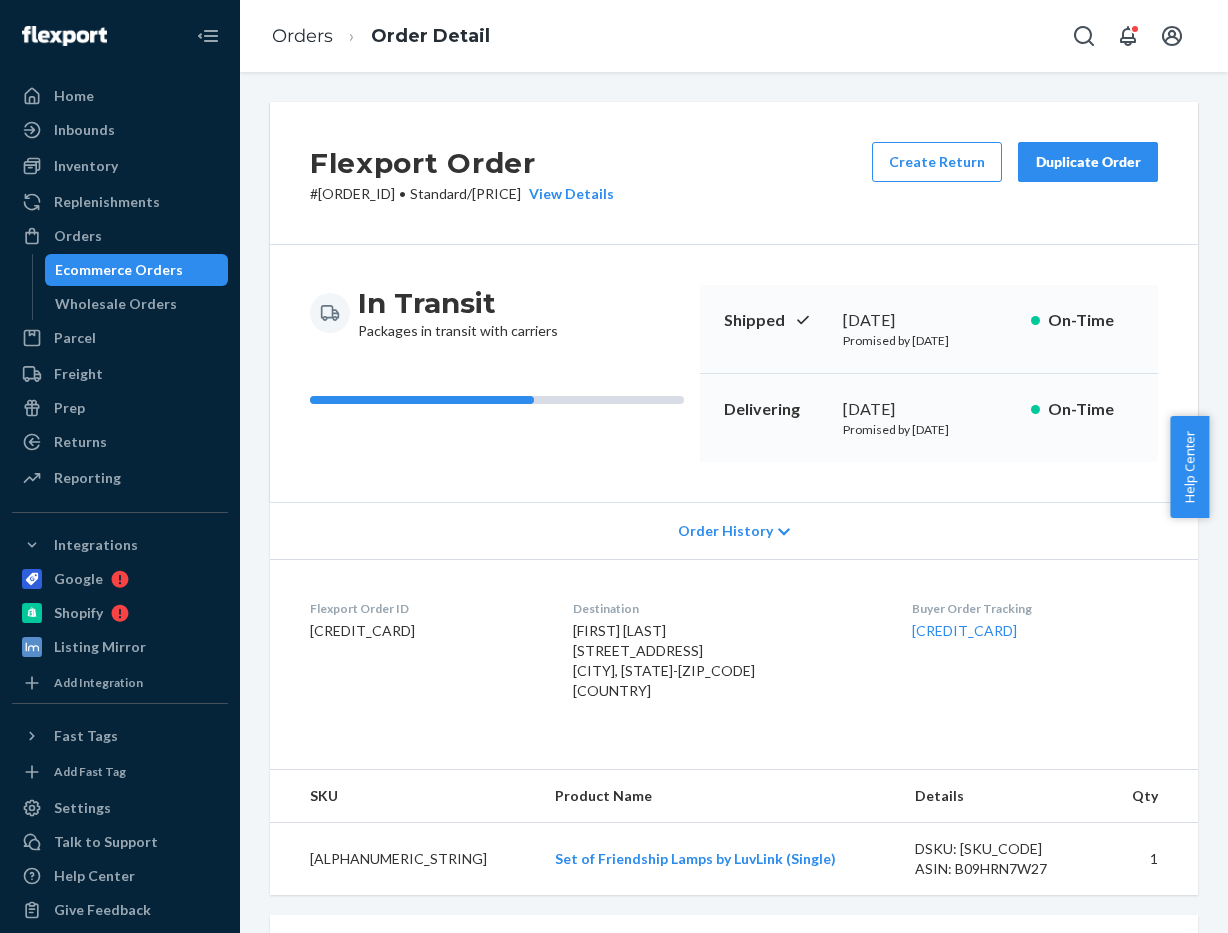 click on "In Transit Packages in transit with carriers Shipped [DATE] Promised by [DATE] On-Time Delivering [DATE] Promised by [DATE] On-Time" at bounding box center [734, 373] 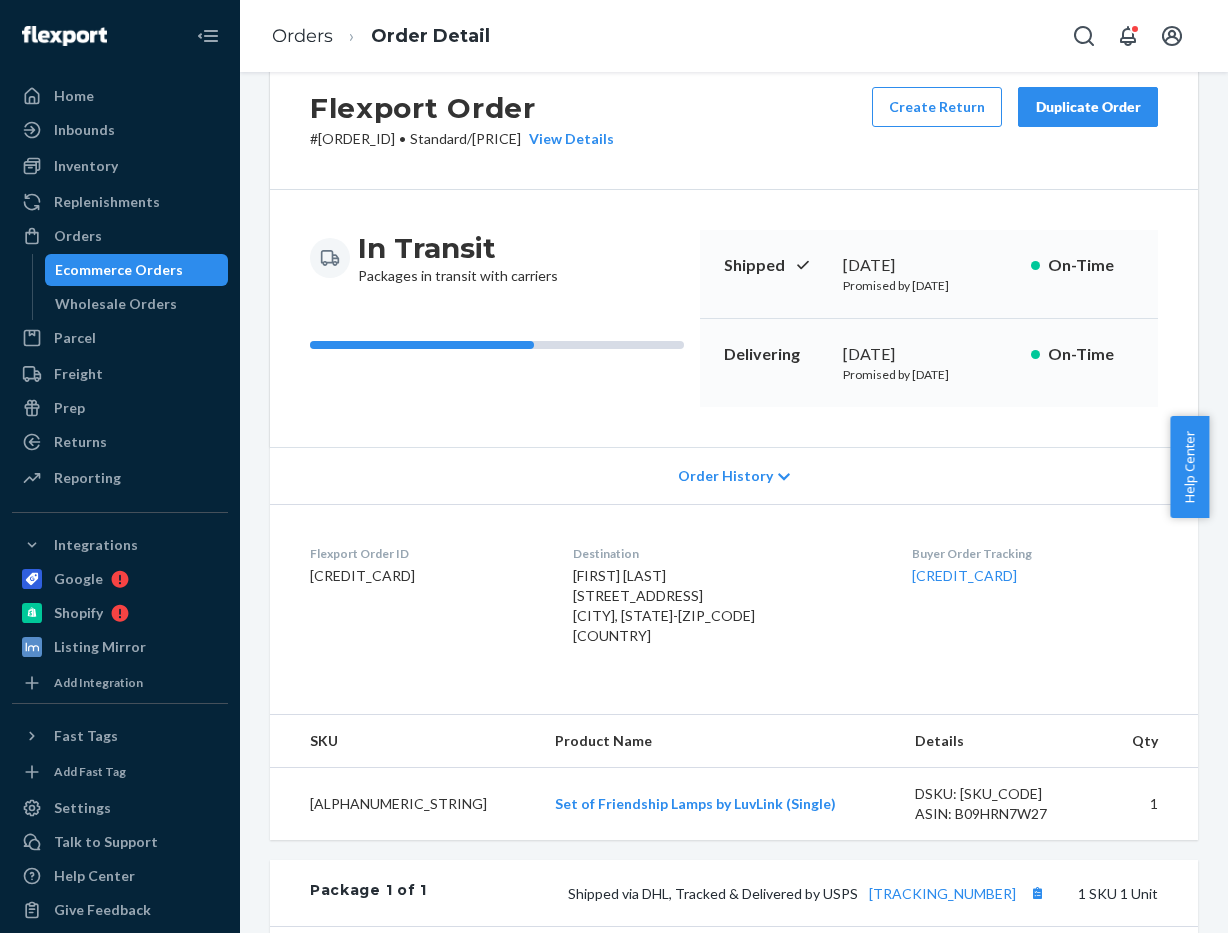 scroll, scrollTop: 23, scrollLeft: 0, axis: vertical 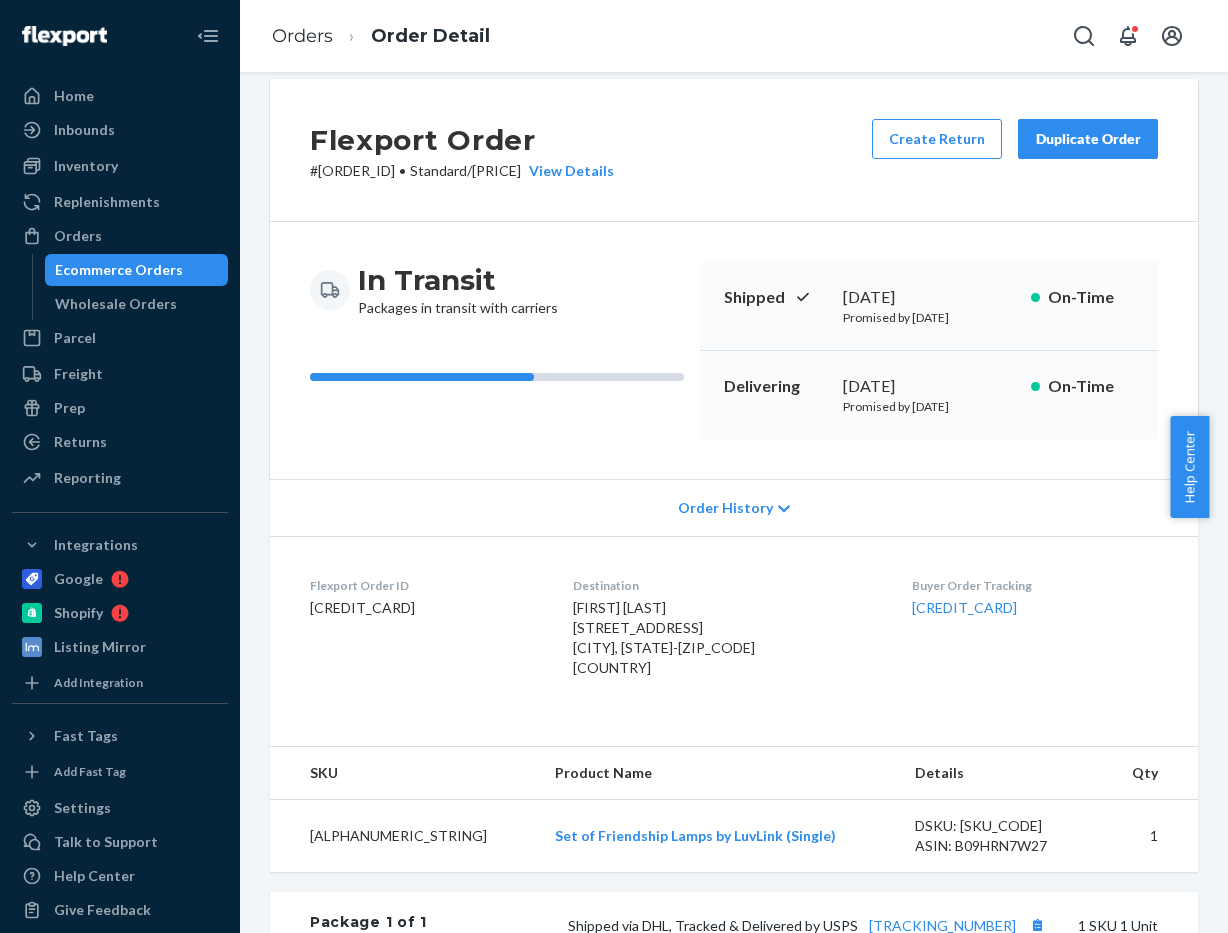 click on "[FIRST] [LAST]
[STREET_ADDRESS]
[CITY], [STATE]-[ZIP_CODE]
[COUNTRY]" at bounding box center [664, 637] 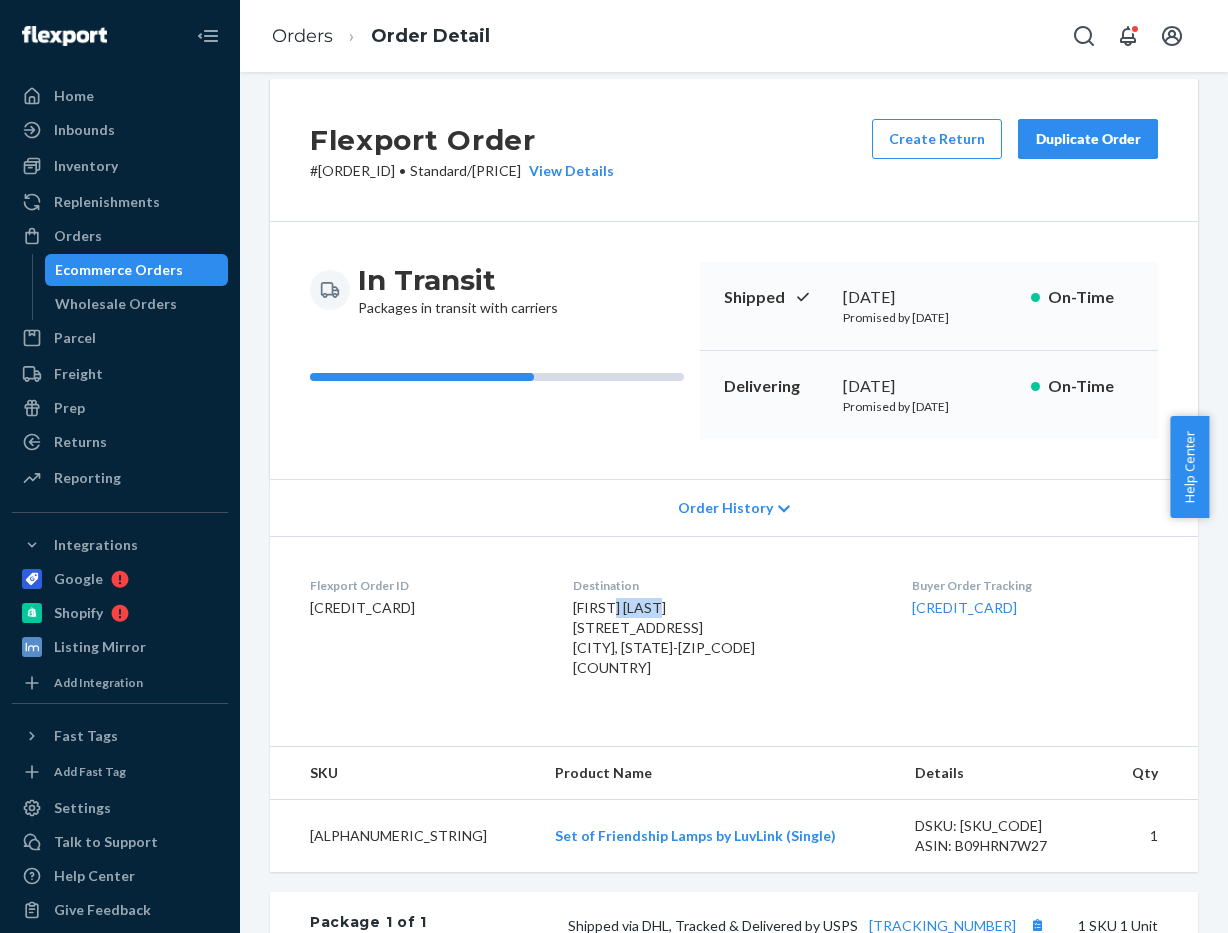 click on "[FIRST] [LAST]
[STREET_ADDRESS]
[CITY], [STATE]-[ZIP_CODE]
[COUNTRY]" at bounding box center [664, 637] 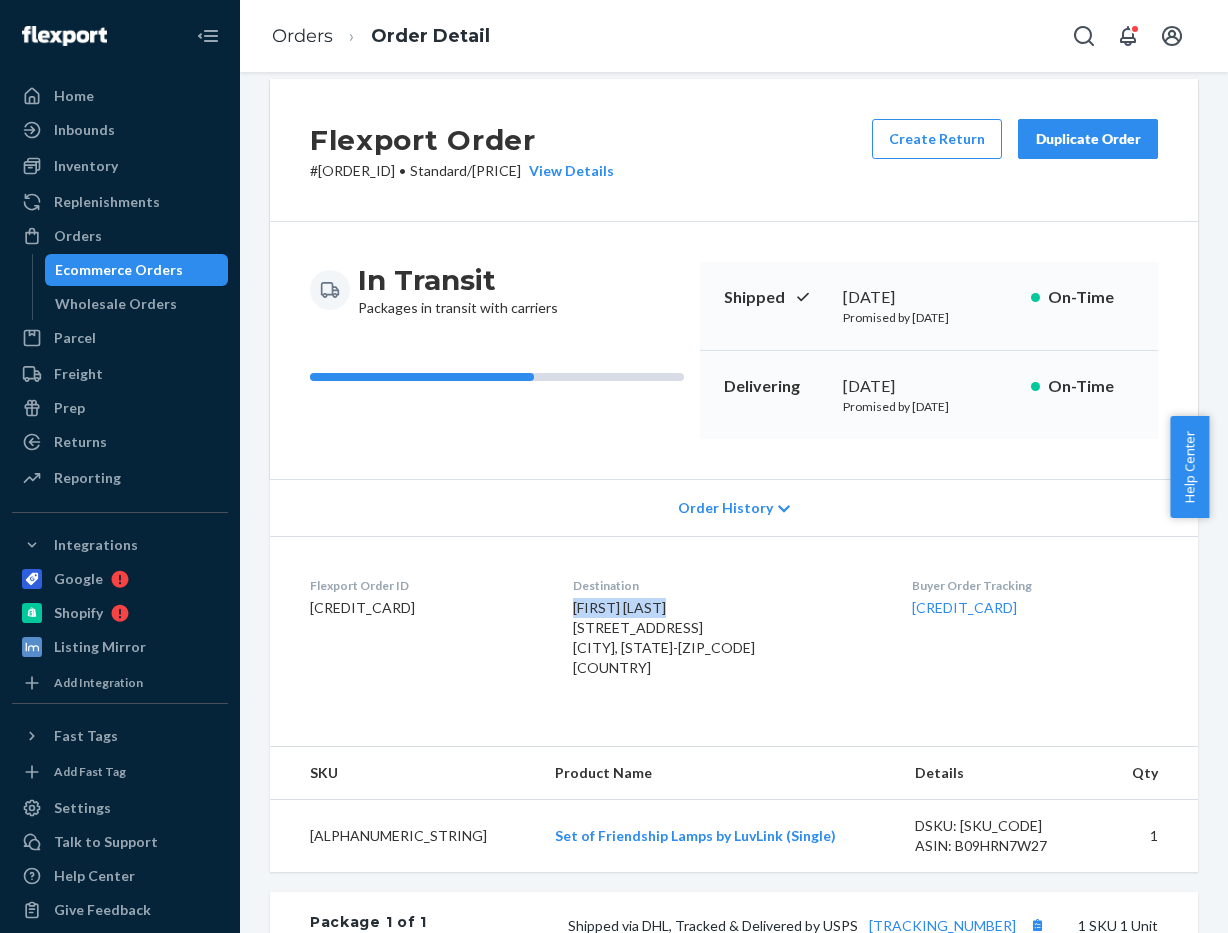 click on "[FIRST] [LAST]
[STREET_ADDRESS]
[CITY], [STATE]-[ZIP_CODE]
[COUNTRY]" at bounding box center (664, 637) 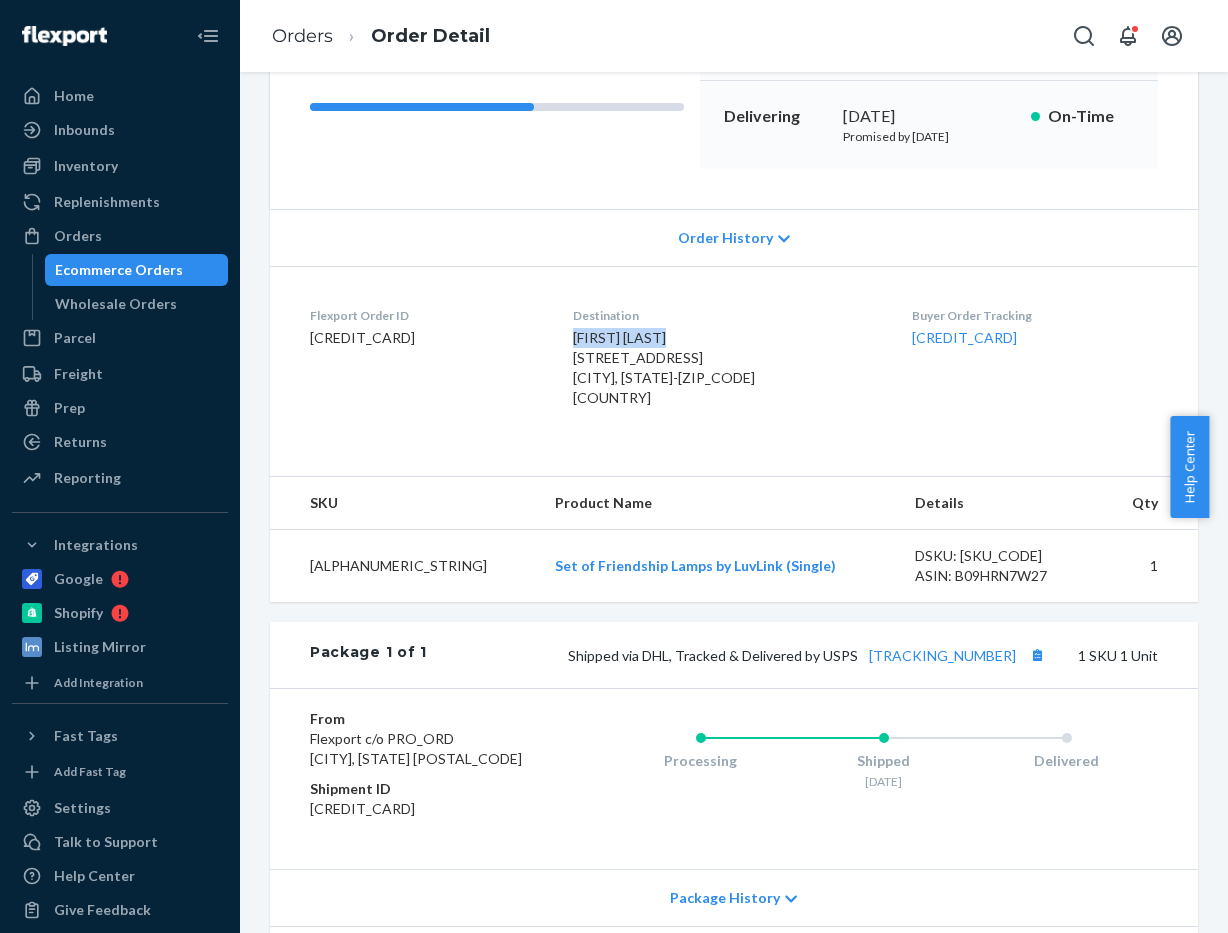 scroll, scrollTop: 0, scrollLeft: 0, axis: both 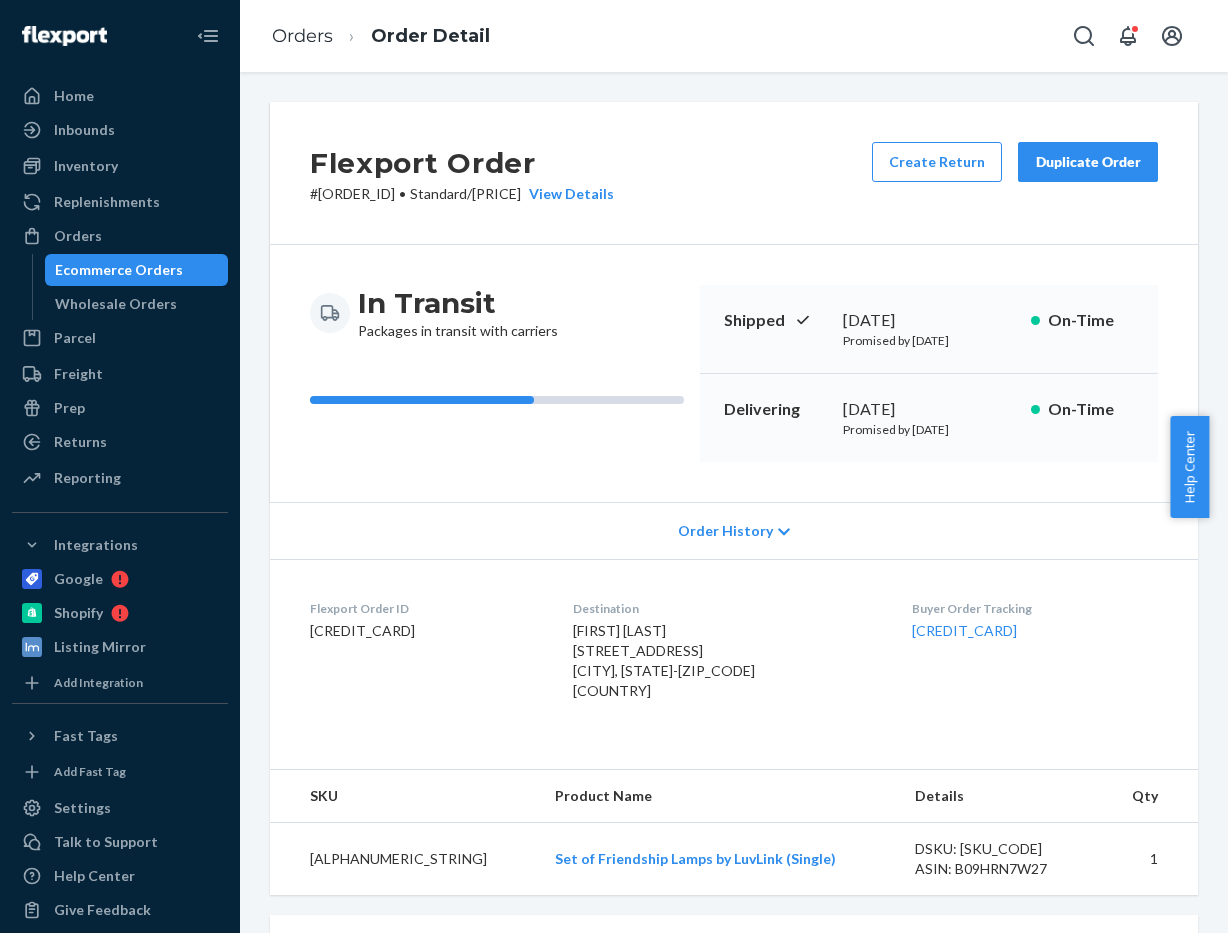 click on "Order History" at bounding box center [734, 530] 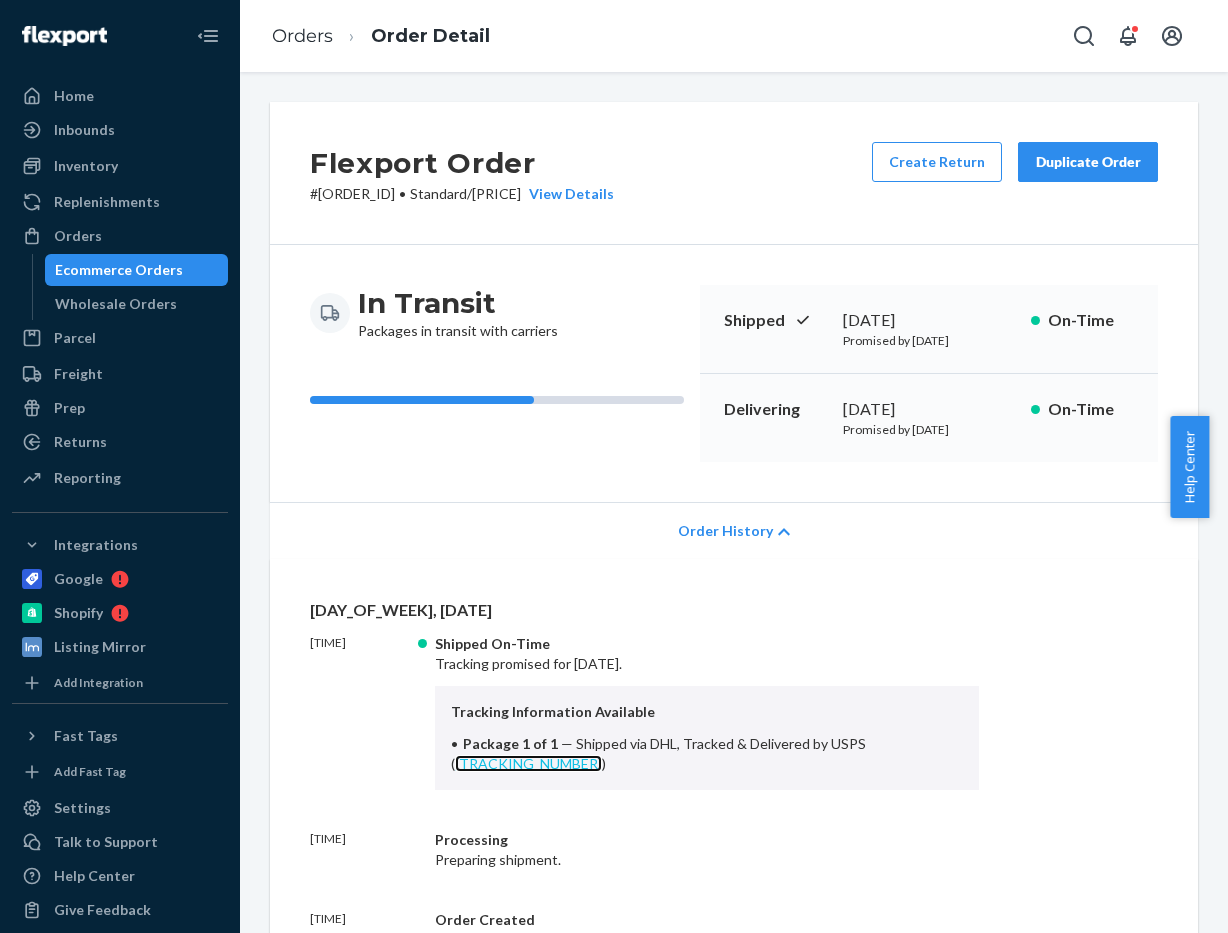 click on "[TRACKING_NUMBER]" at bounding box center [528, 763] 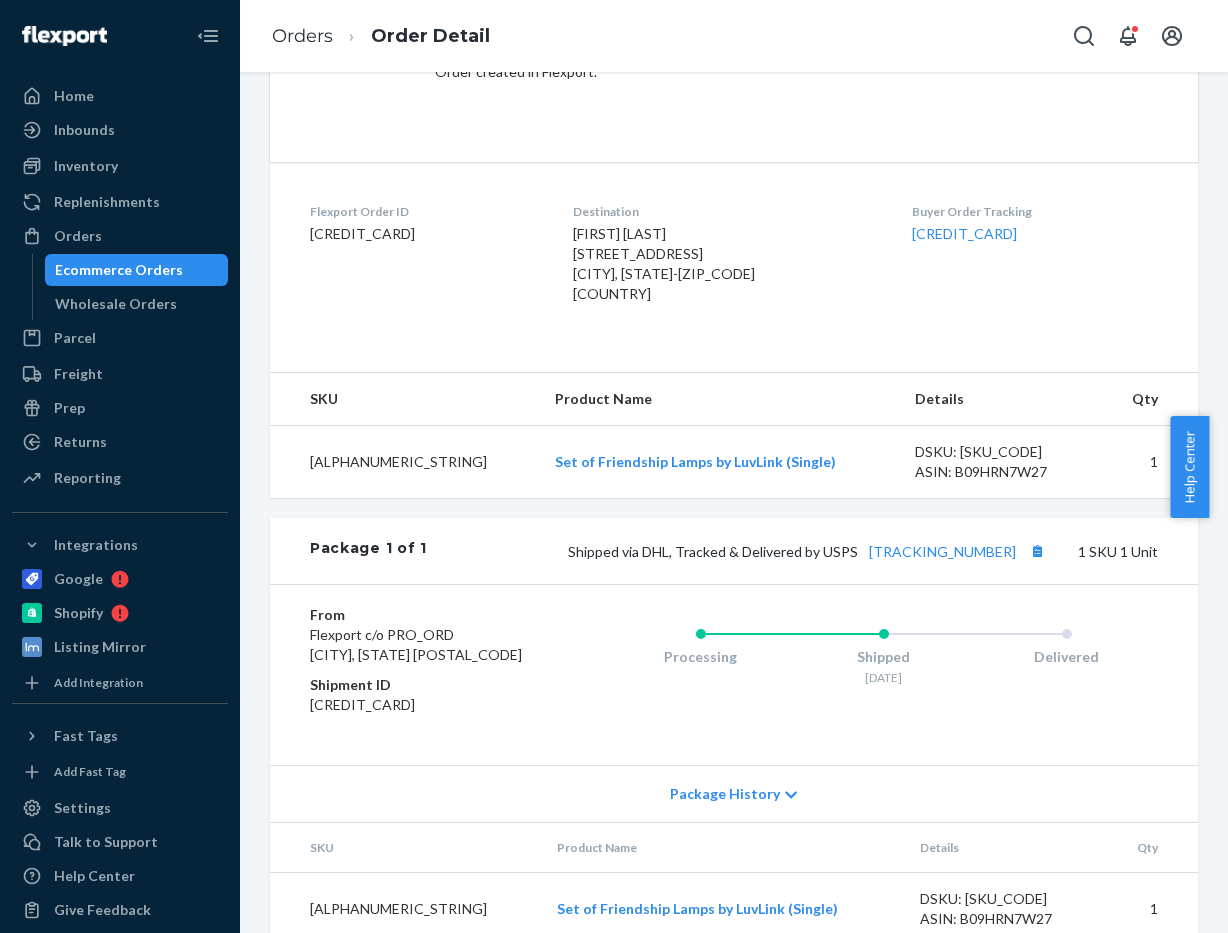 scroll, scrollTop: 0, scrollLeft: 0, axis: both 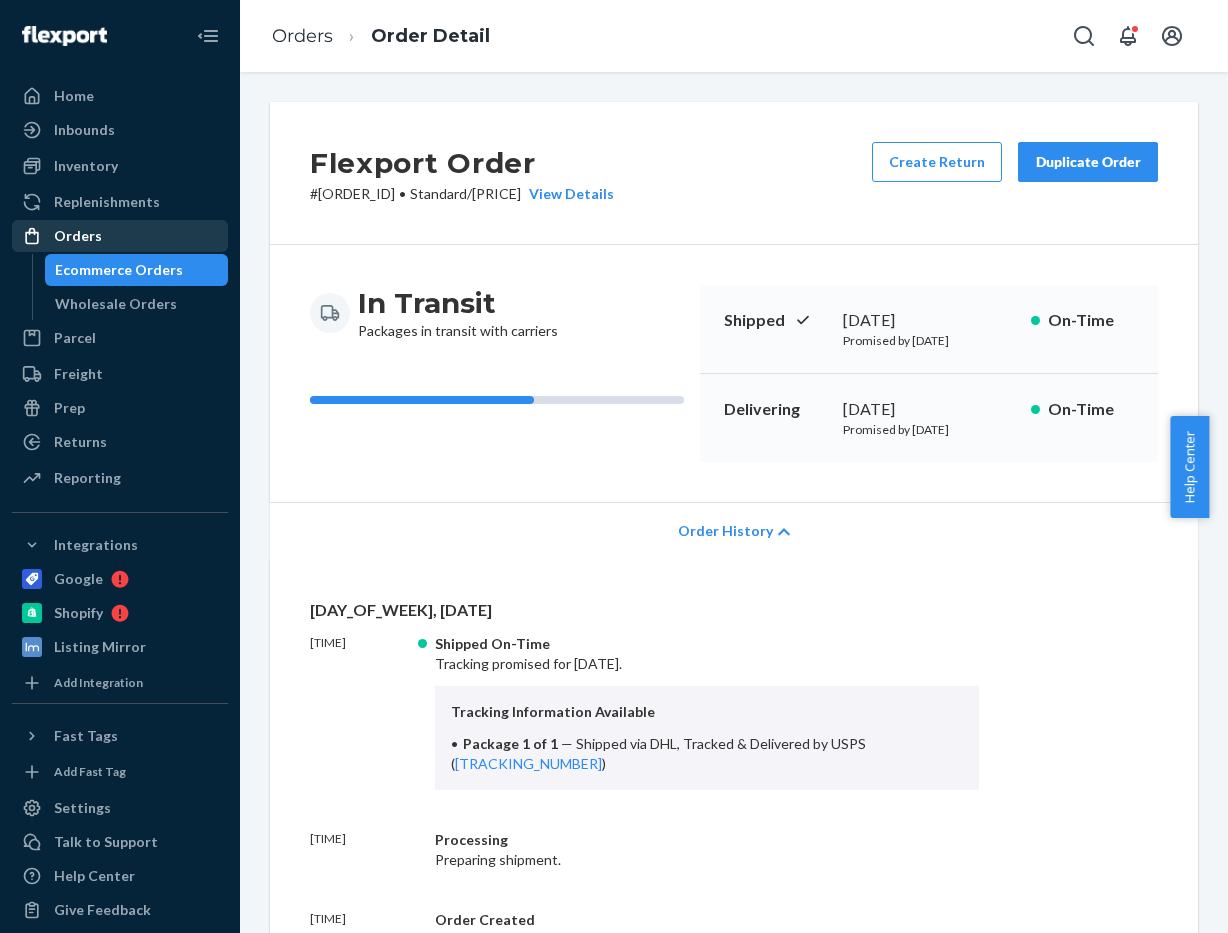 click on "Orders" at bounding box center [120, 236] 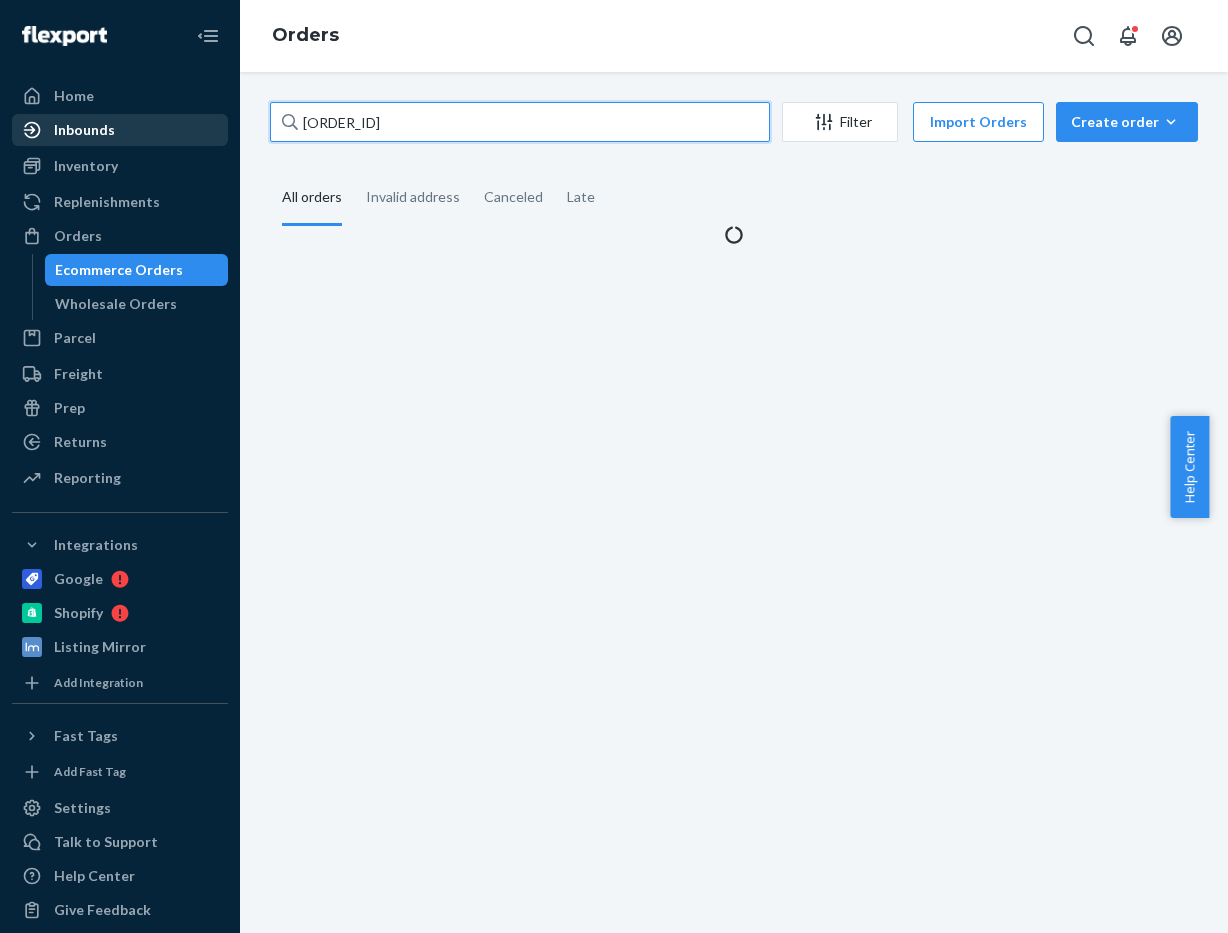 drag, startPoint x: 420, startPoint y: 119, endPoint x: 79, endPoint y: 136, distance: 341.4235 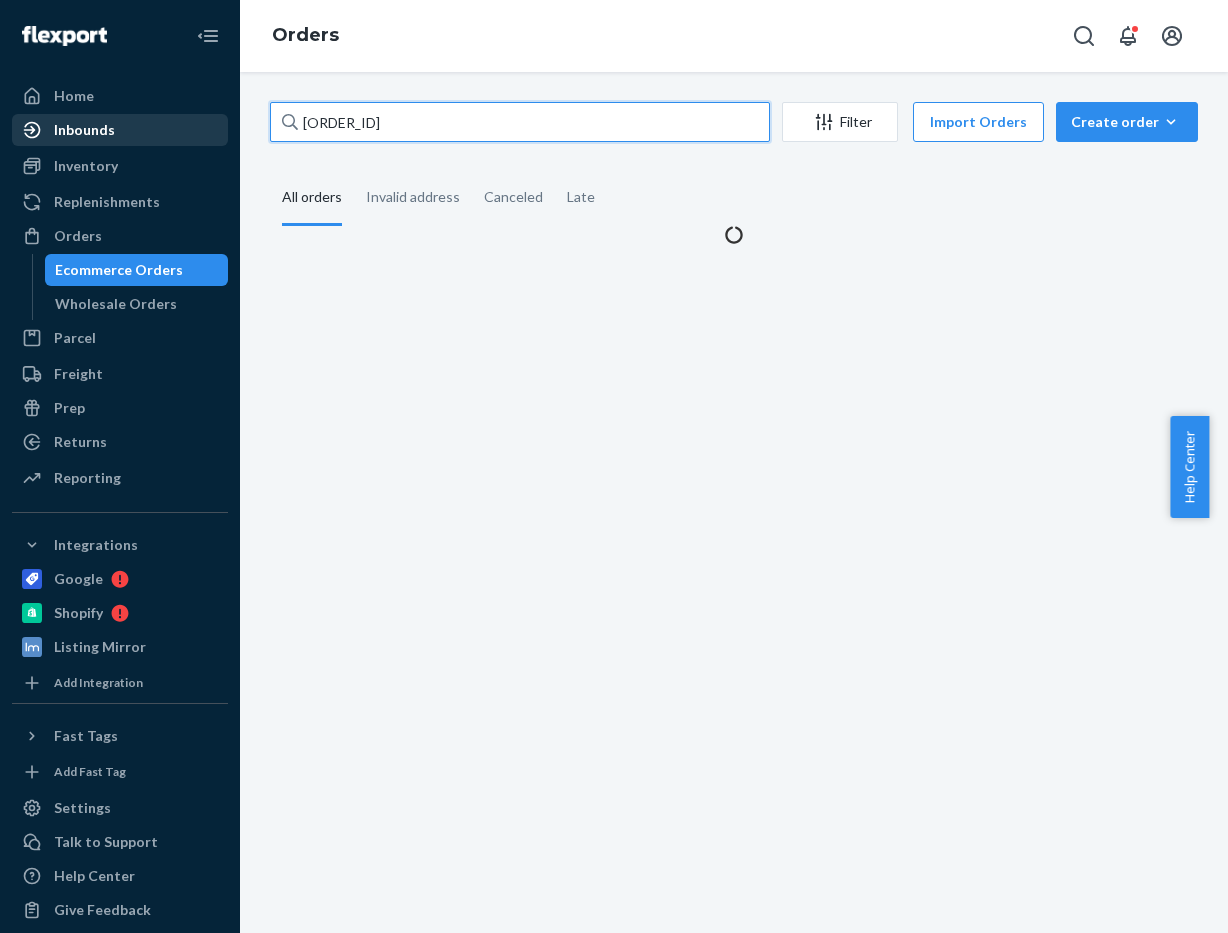 click on "Home Inbounds Shipping Plans Problems Inventory Products Replenishments Orders Ecommerce Orders Wholesale Orders Parcel Parcel orders Integrations Freight Prep Returns All Returns Settings Packages Reporting Reports Analytics Integrations Google Shopify Listing Mirror Add Integration Fast Tags Add Fast Tag Settings Talk to Support Help Center Give Feedback Orders [ORDER_ID] Filter Import Orders Create order Ecommerce order Removal order All orders Invalid address Canceled Late" at bounding box center (614, 466) 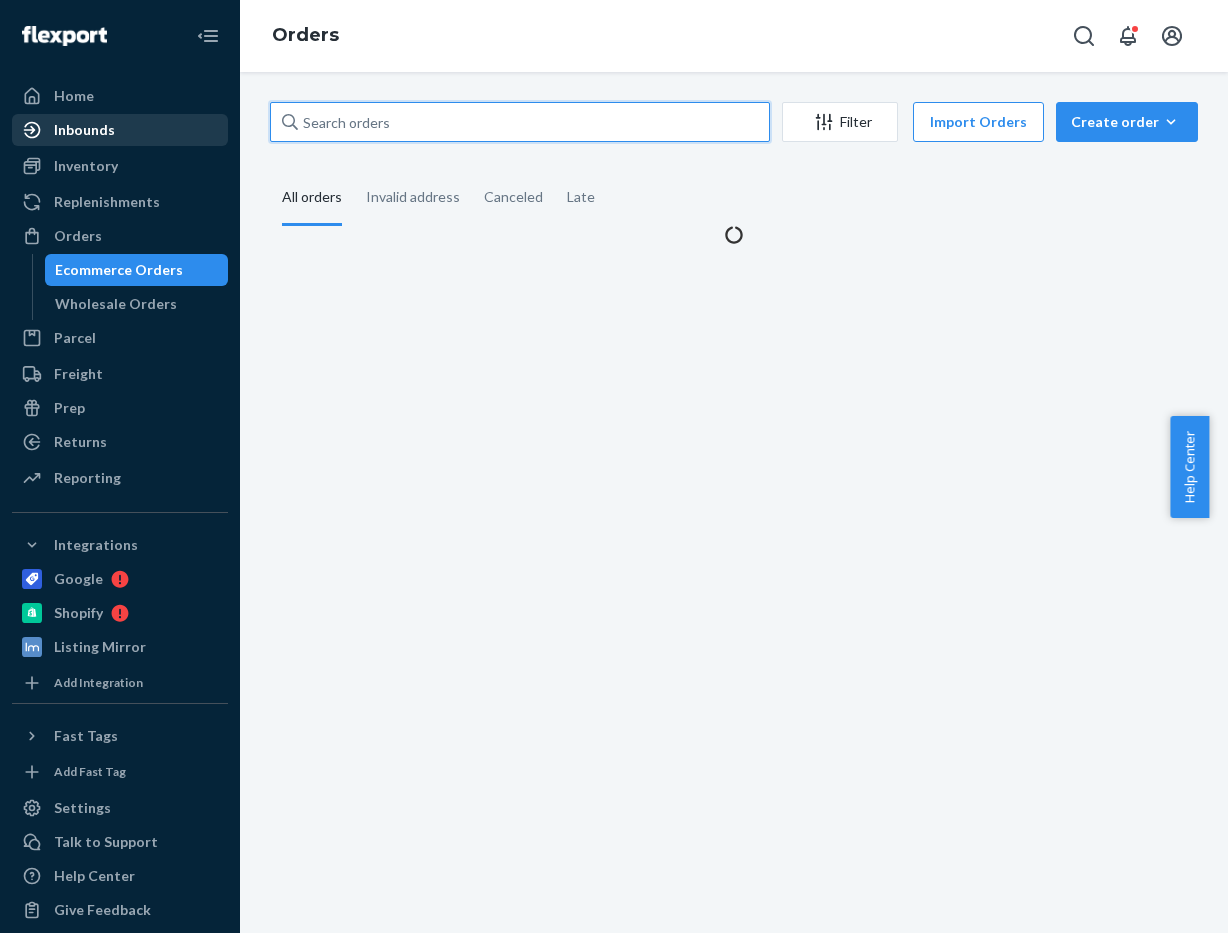 paste on "Home Inbounds Shipping Plans Problems Inventory Products Replenishments Orders Ecommerce Orders Wholesale Orders Parcel Parcel orders Integrations Freight Prep Returns All Returns Settings Packages Reporting Reports Analytics Integrations Google Shopify Listing Mirror Add Integration Fast Tags Add Fast Tag Settings Talk to Support Help Center Give Feedback Orders [FIRST] [LAST] Filter Import Orders Create order Ecommerce order Removal order All orders Invalid address Canceled Late Order Order Date Customer Status SKU Units Service Fee [ORDER_ID] [DATE] [TIME_AGO] [FIRST] [LAST] DELIVERED Multiple SKUs [UNITS] units Standard [PRICE] [UNITS] [RESULTS_PER_PAGE] results per page
×
Help Center" 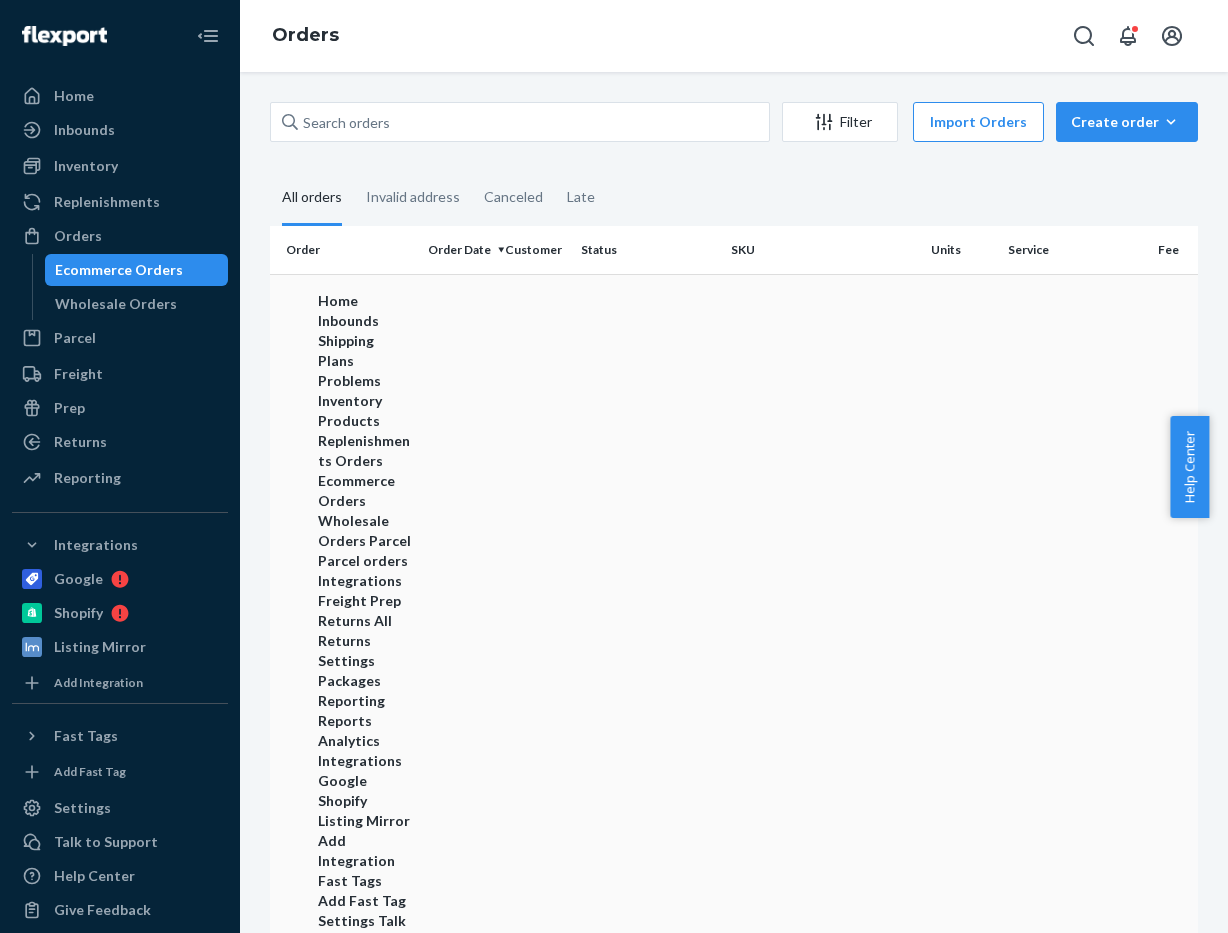 click on "Home Inbounds Shipping Plans Problems Inventory Products Replenishments Orders Ecommerce Orders Wholesale Orders Parcel Parcel orders Integrations Freight Prep Returns All Returns Settings Packages Reporting Reports Analytics Integrations Google Shopify Listing Mirror Add Integration Fast Tags Add Fast Tag Settings Talk to Support Help Center Give Feedback Orders [FIRST] [LAST] Filter Import Orders Create order Ecommerce order Removal order All orders Invalid address Canceled Late Order Order Date Customer Status SKU Units Service Fee [ORDER_ID] [DATE] [TIME_AGO] [FIRST] [LAST] DELIVERED Multiple SKUs [UNITS] units Standard [PRICE] [UNITS] [RESULTS_PER_PAGE] results per page
×
Help Center" at bounding box center (345, 1000) 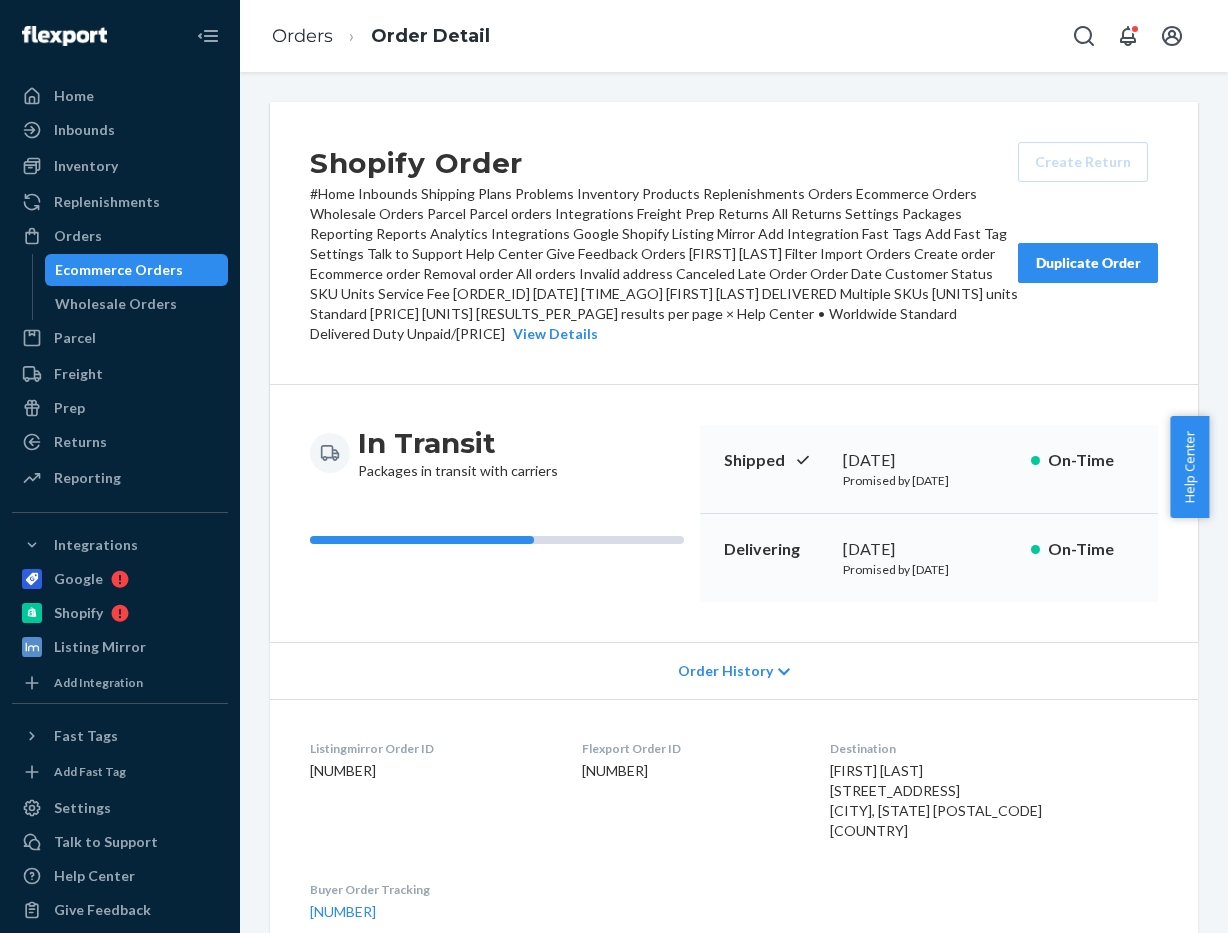 click on "Order History" at bounding box center (725, 671) 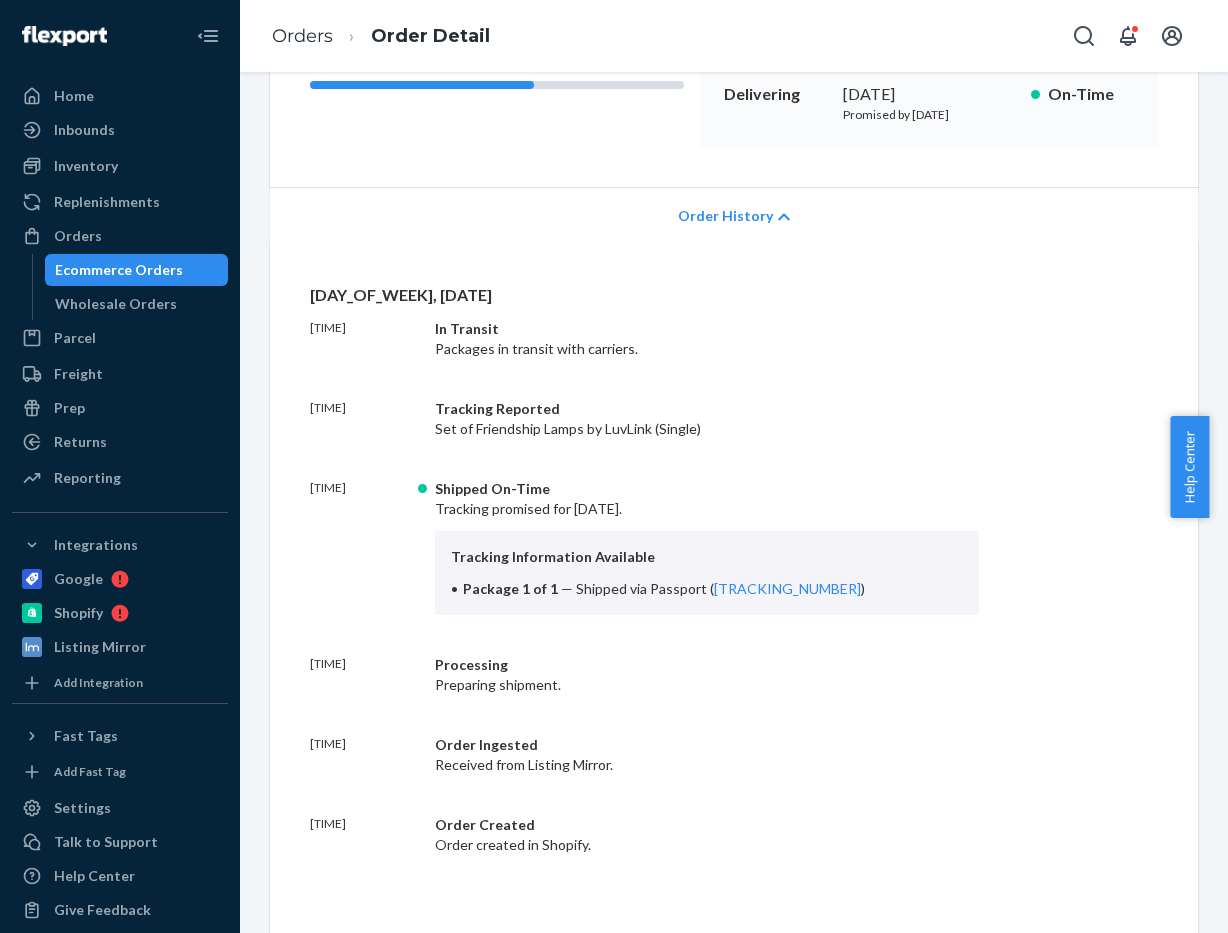 scroll, scrollTop: 458, scrollLeft: 0, axis: vertical 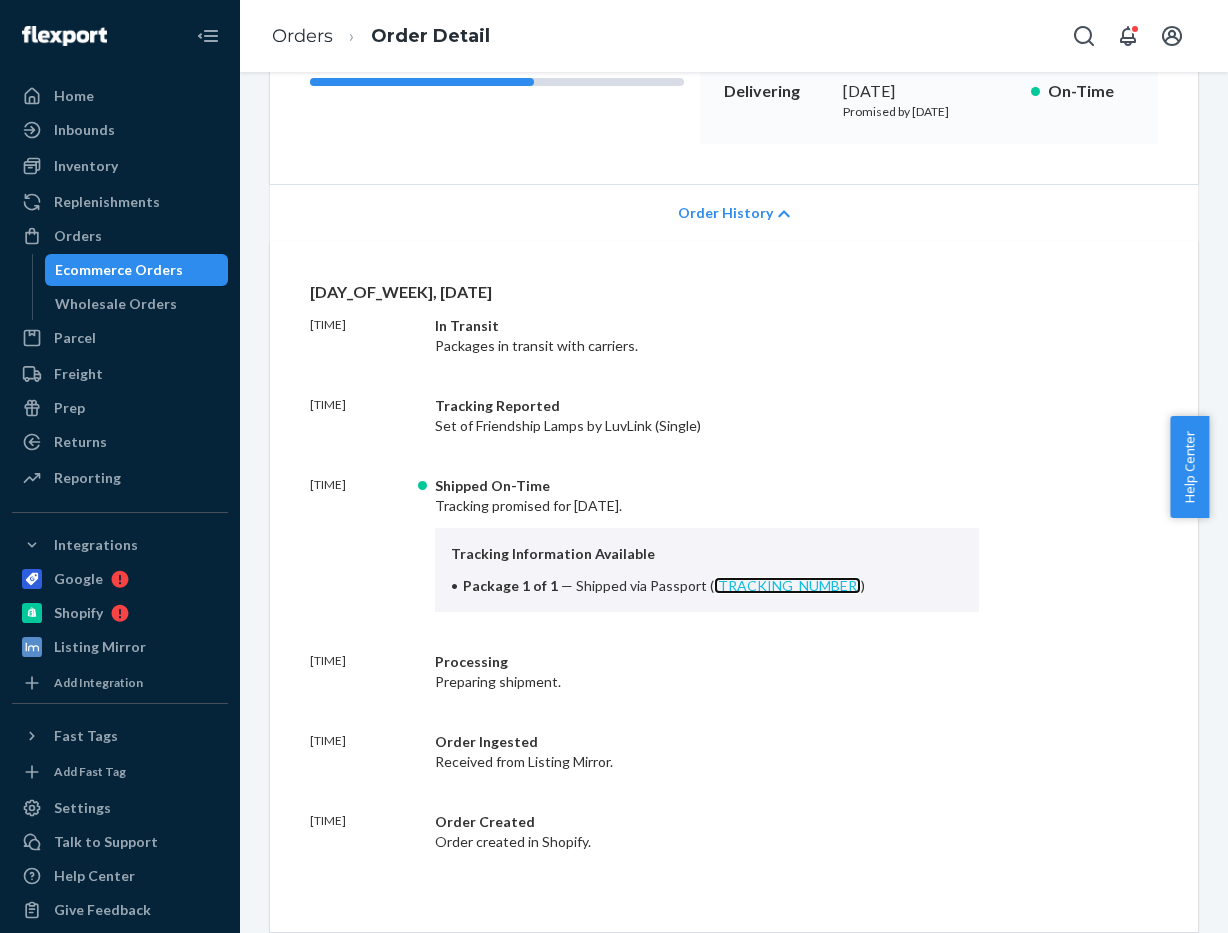 click on "[TRACKING_NUMBER]" at bounding box center (787, 585) 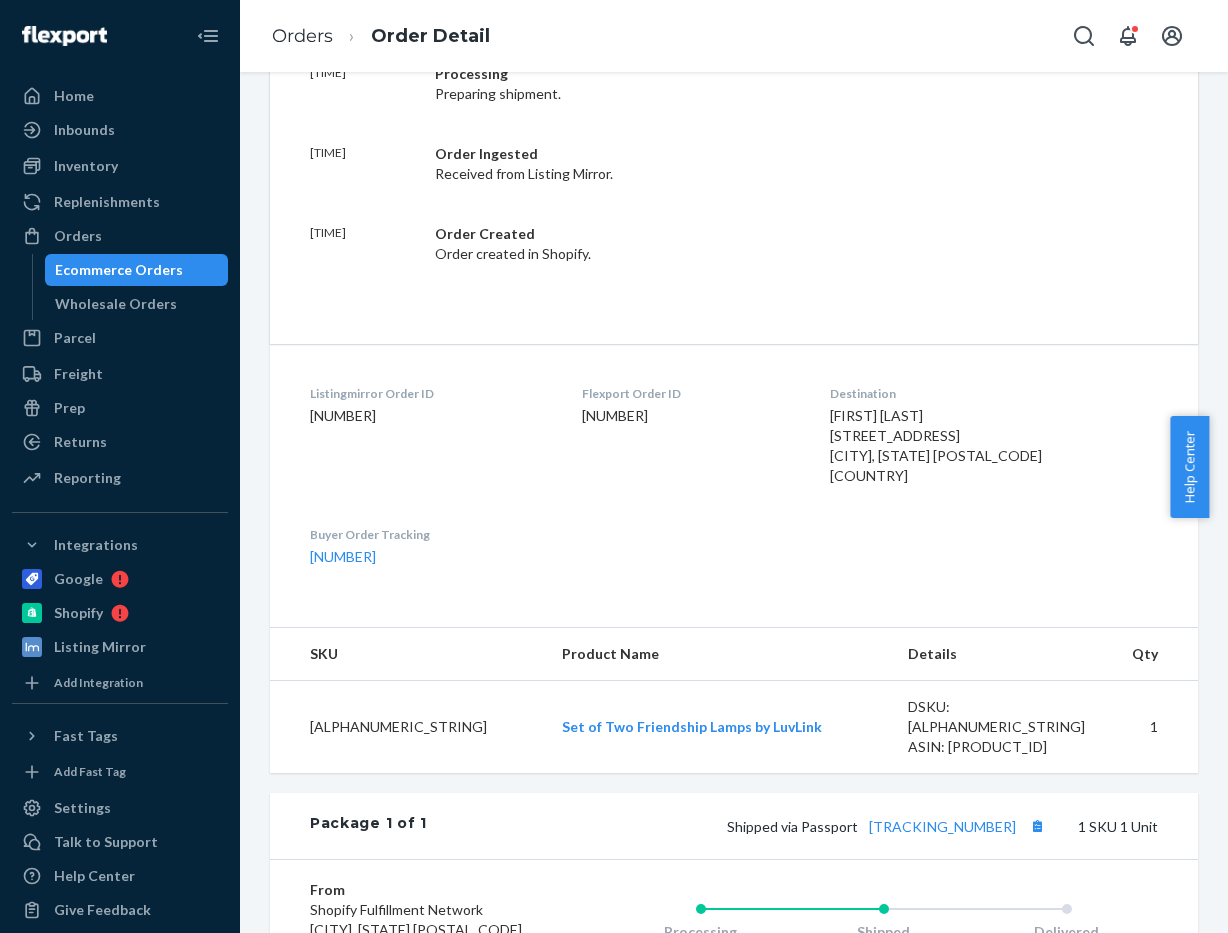 scroll, scrollTop: 1045, scrollLeft: 0, axis: vertical 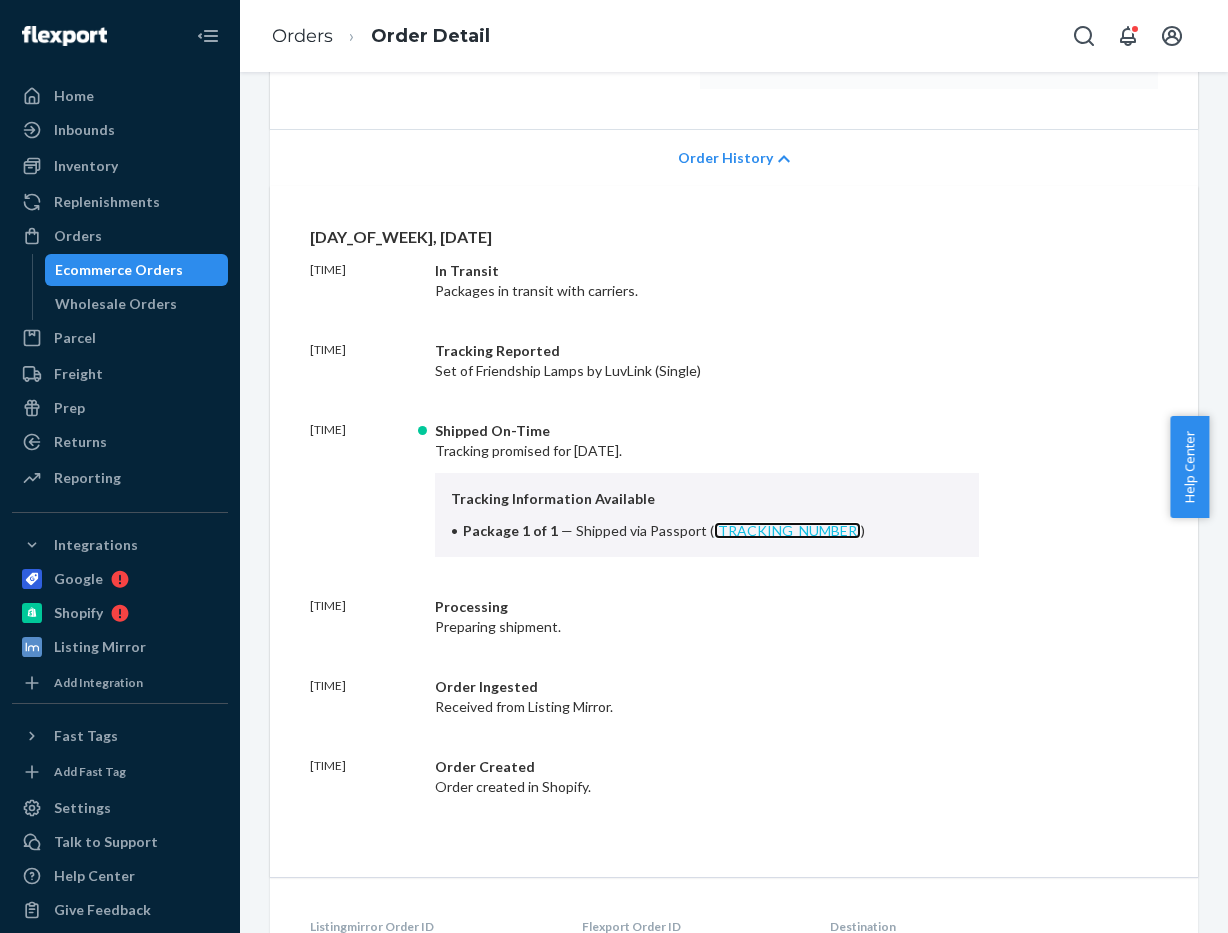click on "[TRACKING_NUMBER]" at bounding box center (787, 530) 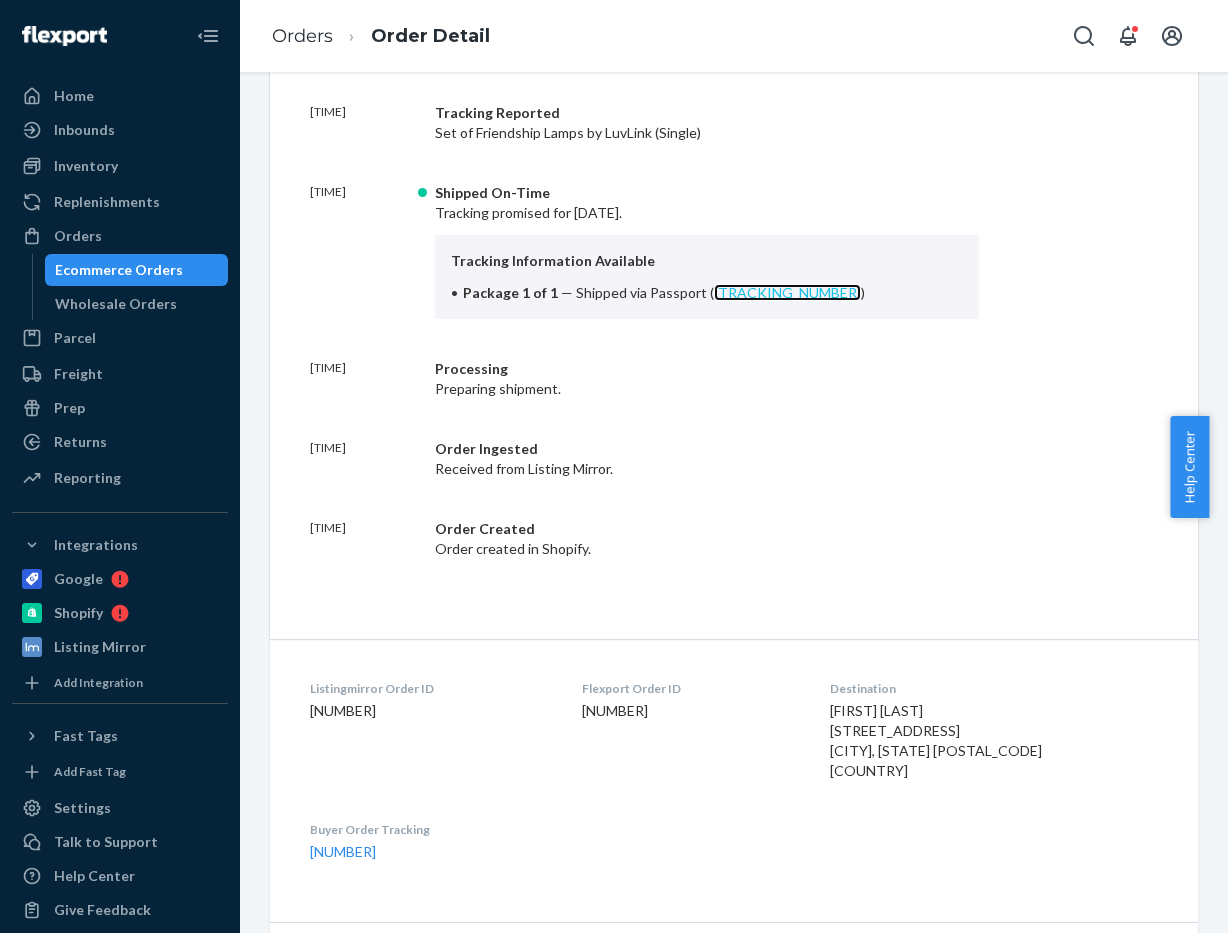 scroll, scrollTop: 760, scrollLeft: 0, axis: vertical 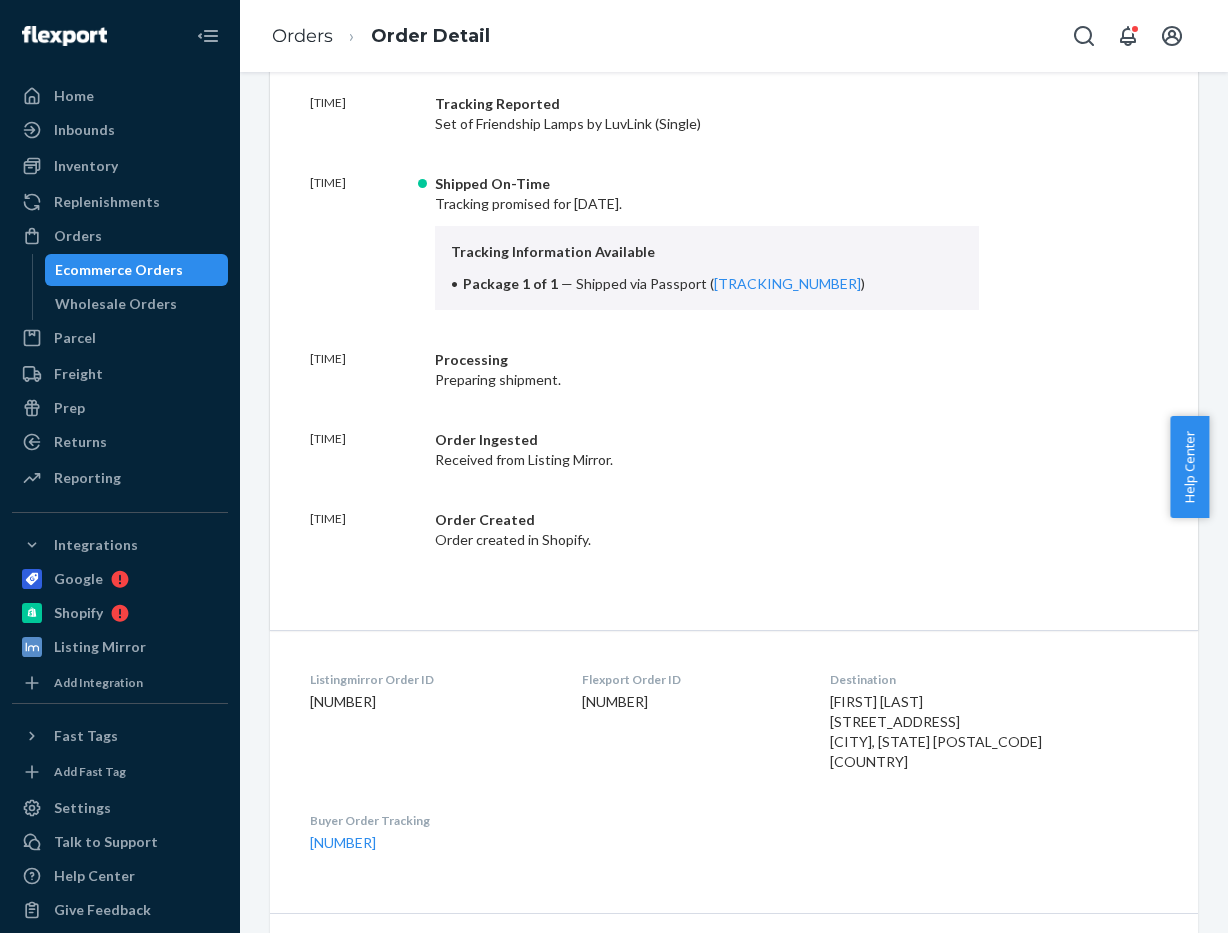 click on "[FIRST] [LAST]
[STREET_ADDRESS]
[CITY], [STATE] [POSTAL_CODE]
[COUNTRY]" at bounding box center [936, 731] 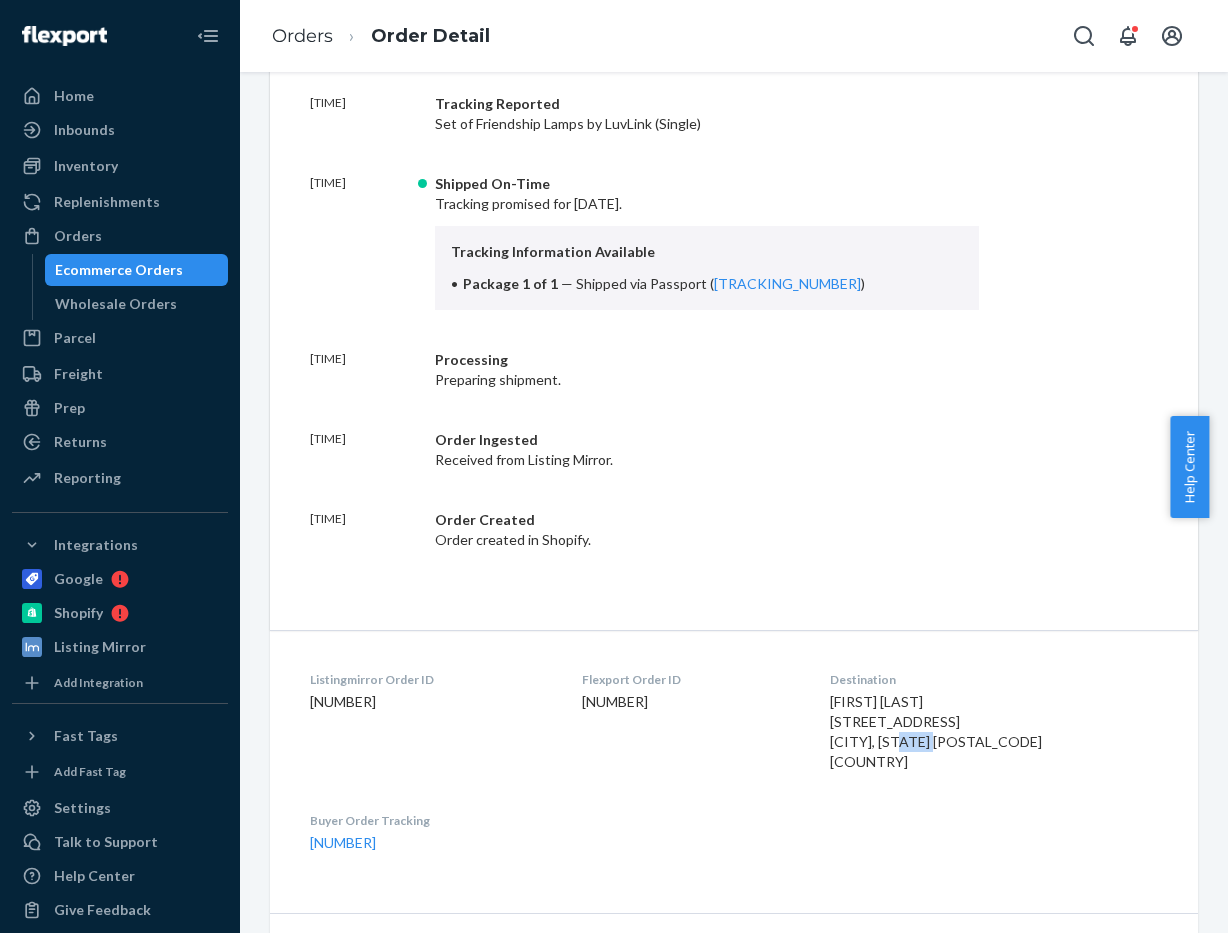 click on "[FIRST] [LAST]
[STREET_ADDRESS]
[CITY], [STATE] [POSTAL_CODE]
[COUNTRY]" at bounding box center [936, 731] 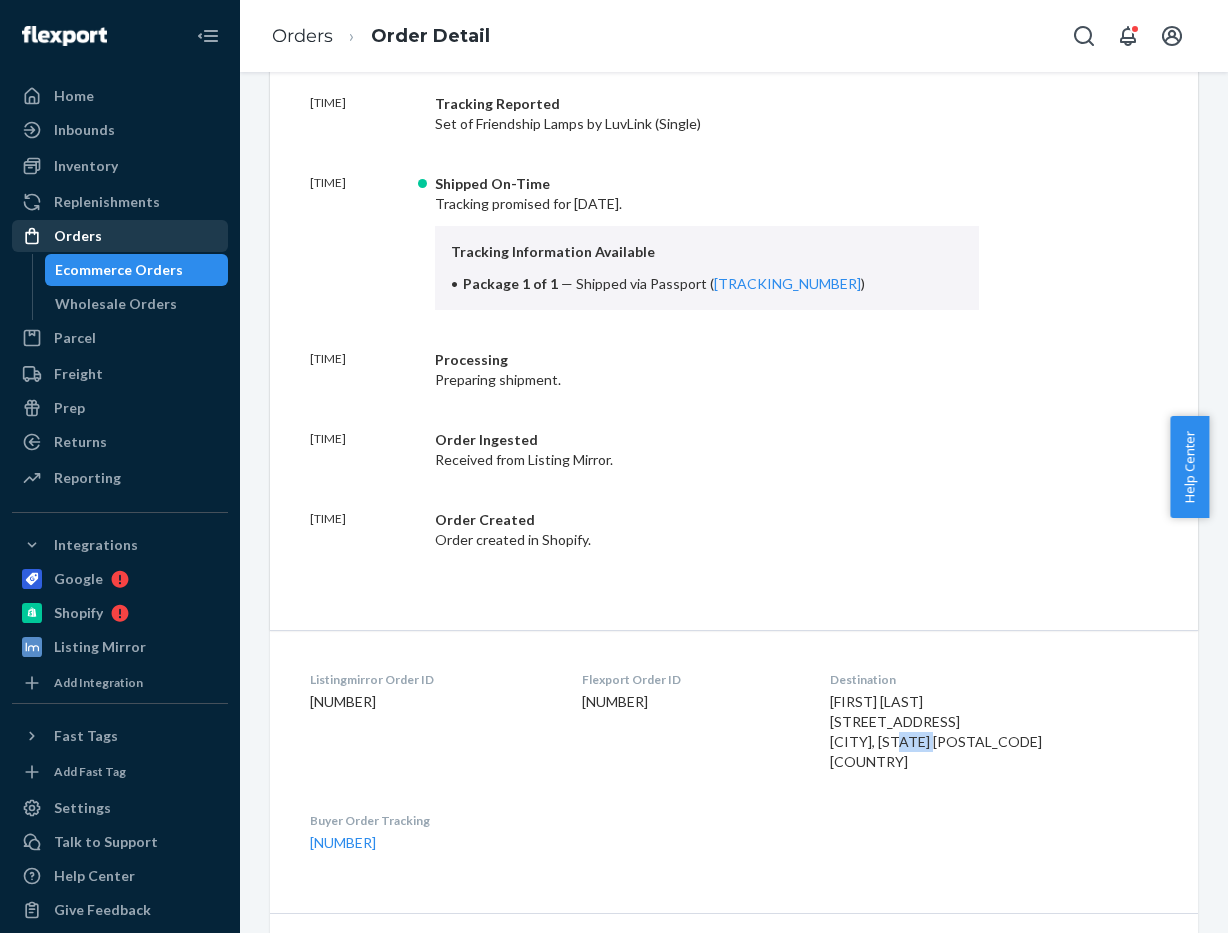 click on "Orders" at bounding box center [120, 236] 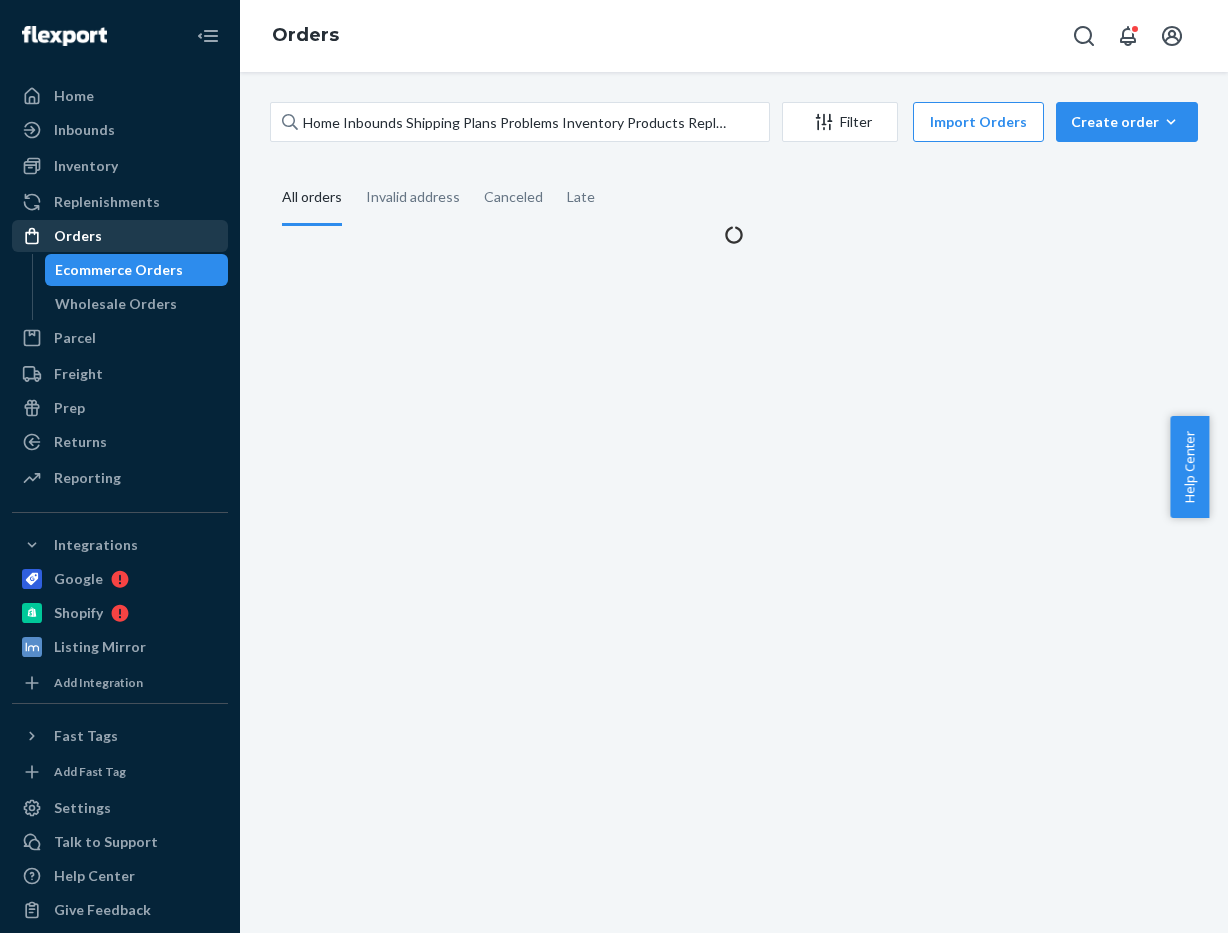 scroll, scrollTop: 0, scrollLeft: 0, axis: both 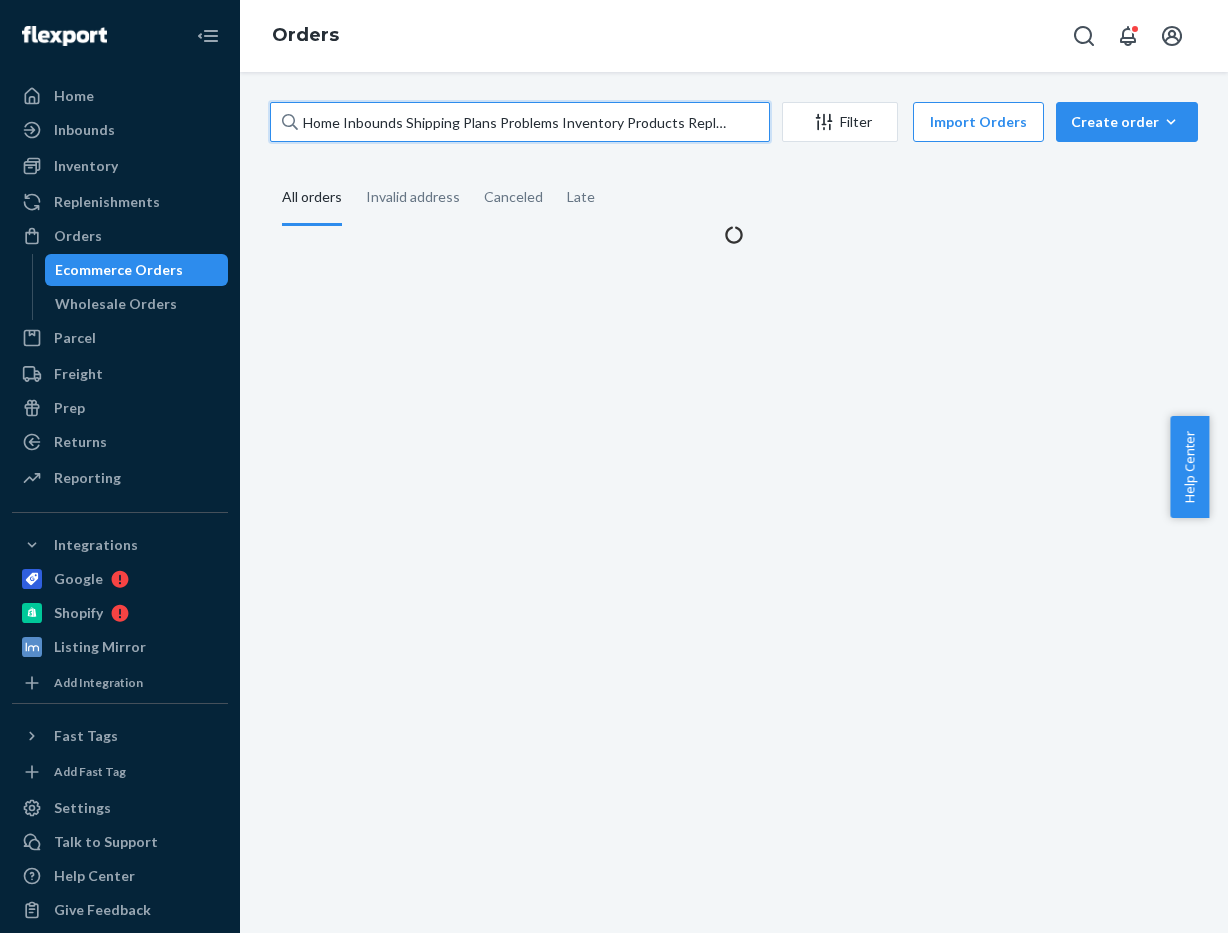drag, startPoint x: 432, startPoint y: 132, endPoint x: -53, endPoint y: 162, distance: 485.92694 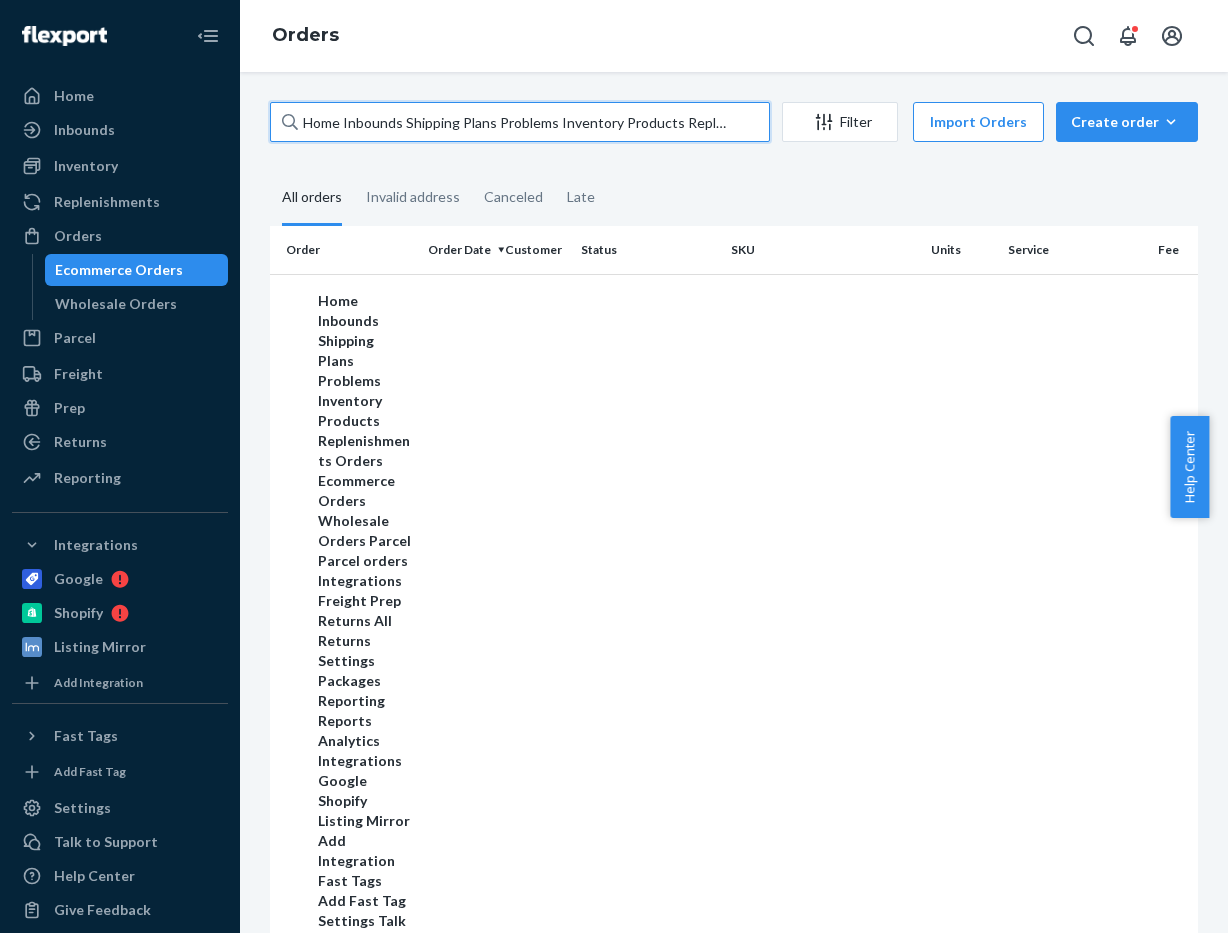 paste on "[ORDER_ID]" 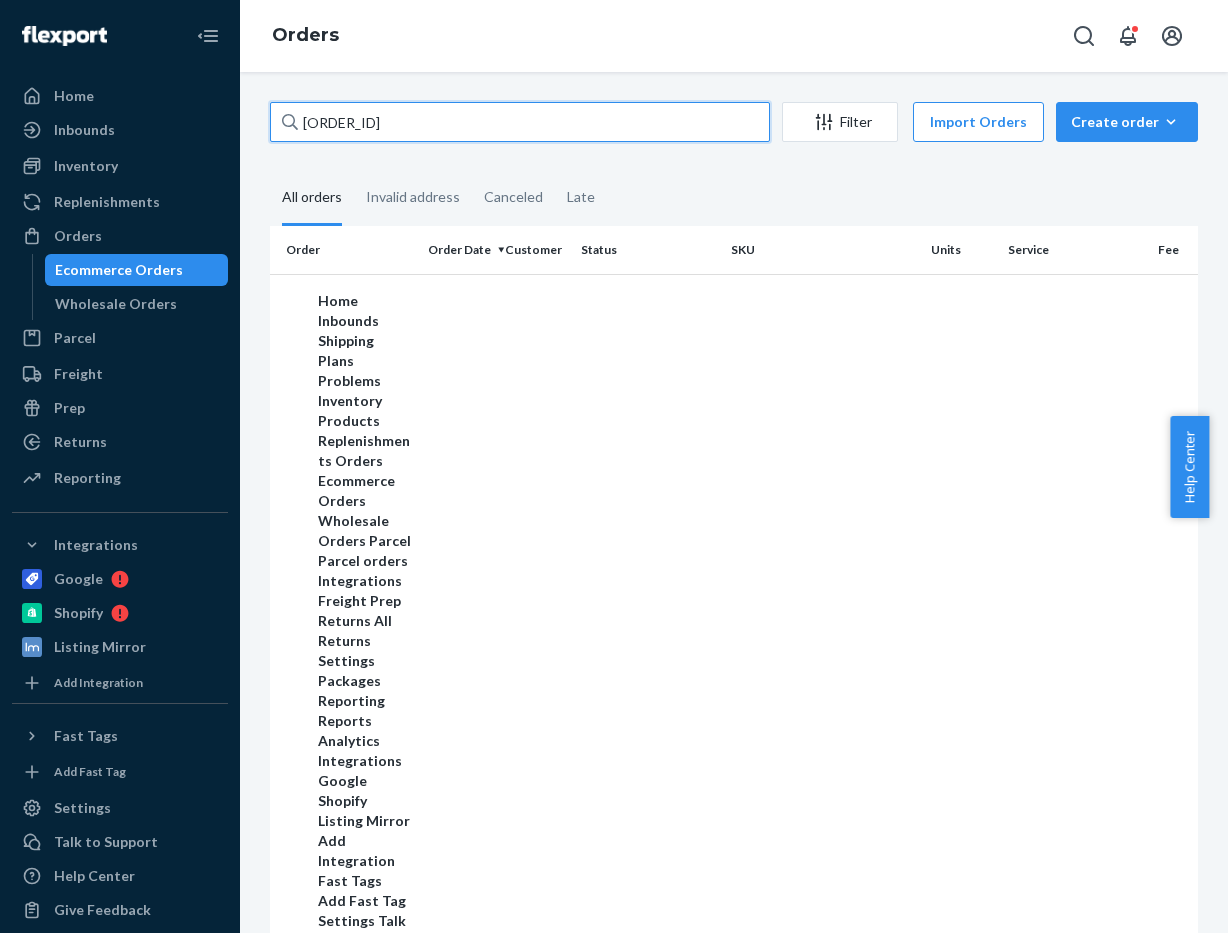 type on "[ORDER_ID]" 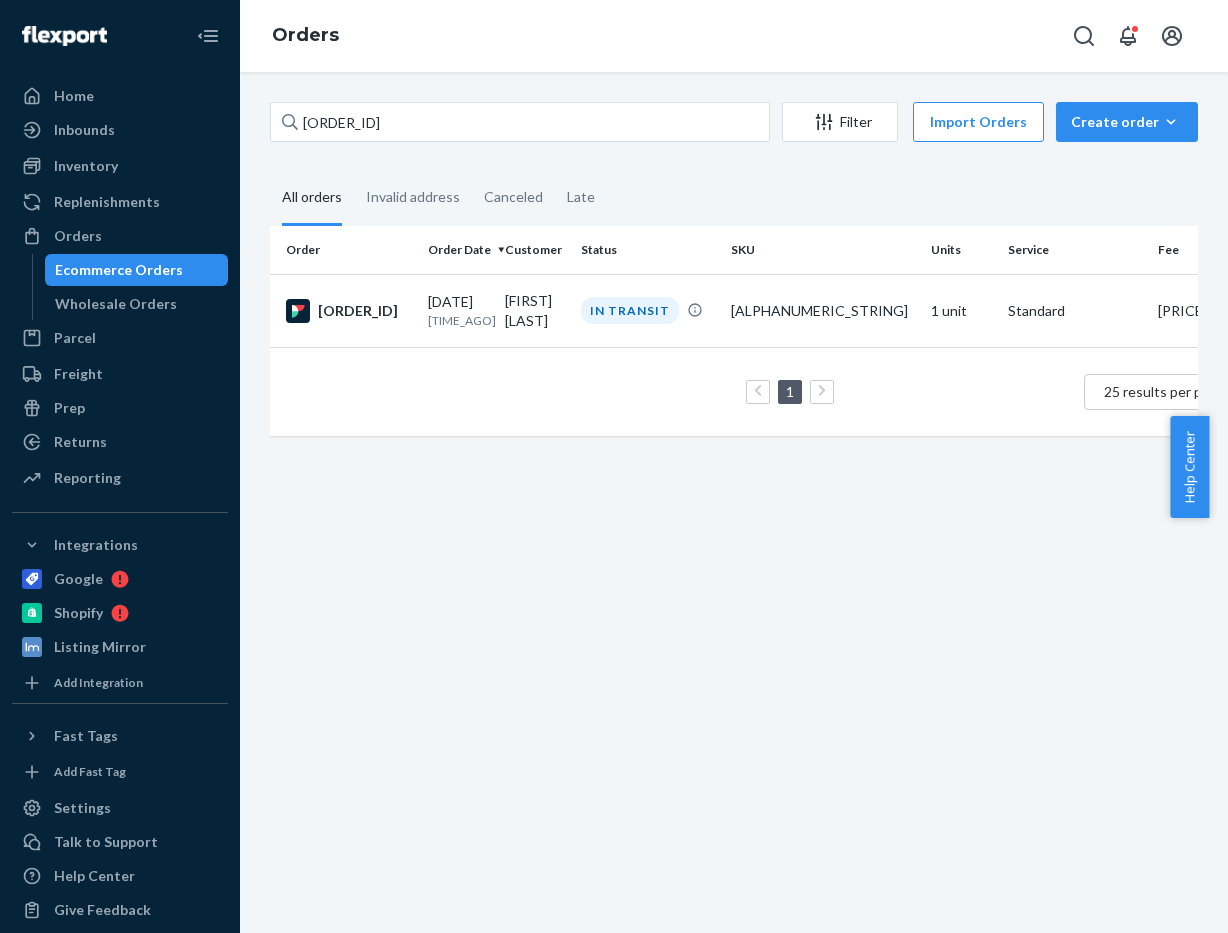click on "Home Inbounds Shipping Plans Problems Inventory Products Replenishments Orders Ecommerce Orders Wholesale Orders Parcel Parcel orders Integrations Freight Prep Returns All Returns Settings Packages Reporting Reports Analytics Integrations Google Shopify Listing Mirror Add Integration Fast Tags Add Fast Tag Settings Talk to Support Help Center Give Feedback Orders [ORDER_ID] Filter Import Orders Create order Ecommerce order Removal order All orders Invalid address Canceled Late Order Order Date Customer Status SKU Units Service Fee [ORDER_ID] [DATE] [TIME_AGO] [FIRST] [LAST] IN TRANSIT [SKU] [ORDER_ID] [UNITS] unit Standard [PRICE] [UNITS] [RESULTS_PER_PAGE] results per page" at bounding box center (734, 502) 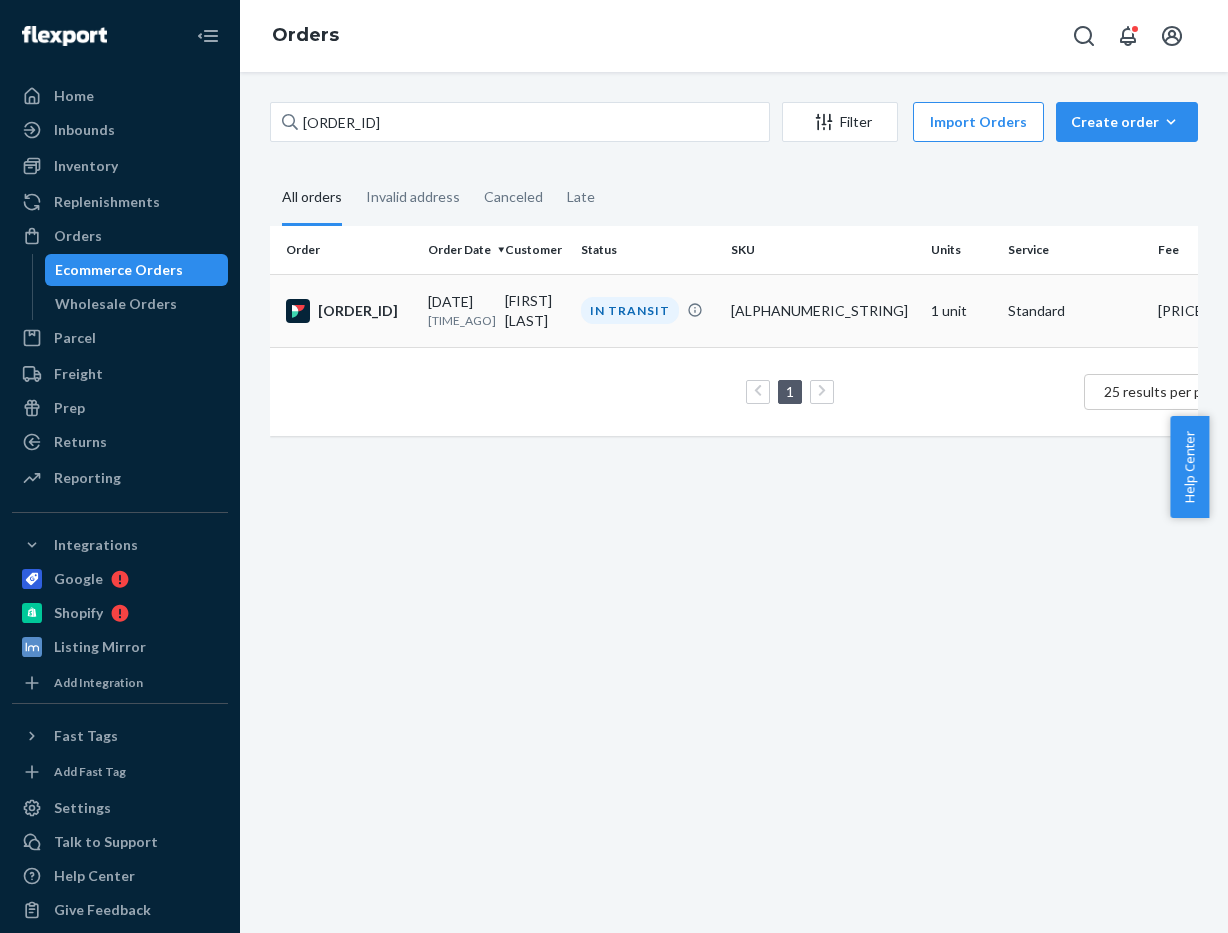 click on "[FIRST] [LAST]" at bounding box center [535, 310] 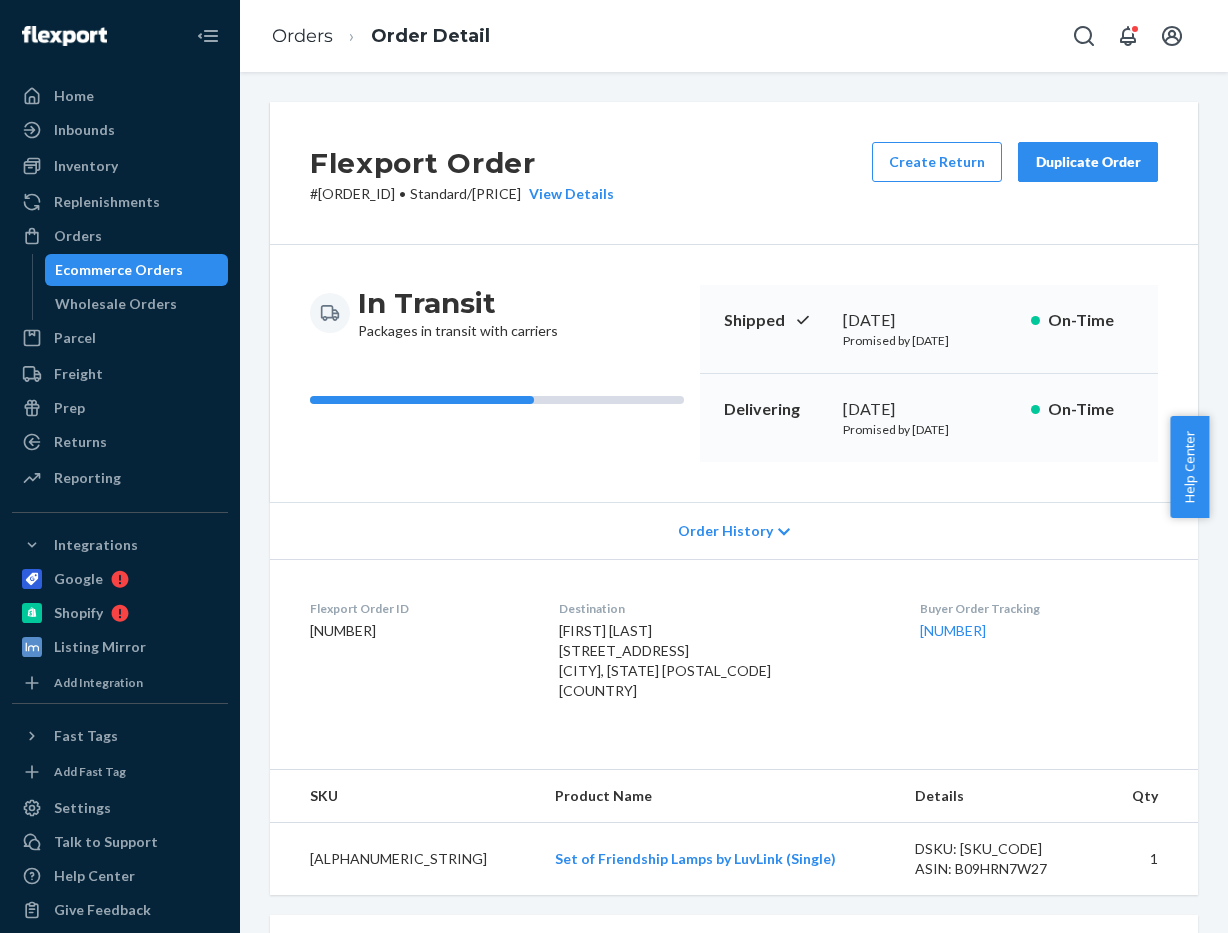 click on "Order History" at bounding box center [725, 531] 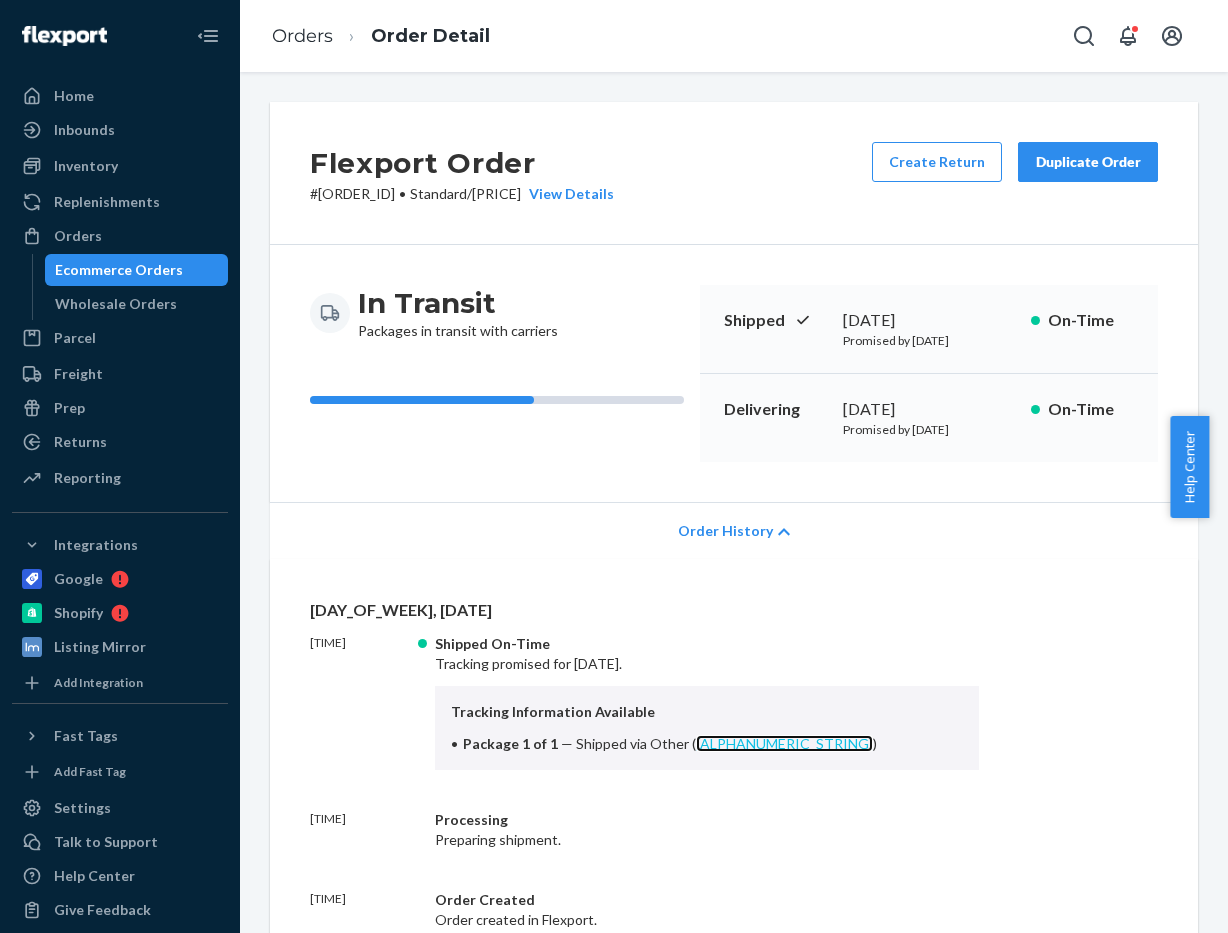 click on "[ALPHANUMERIC_STRING]" at bounding box center (784, 743) 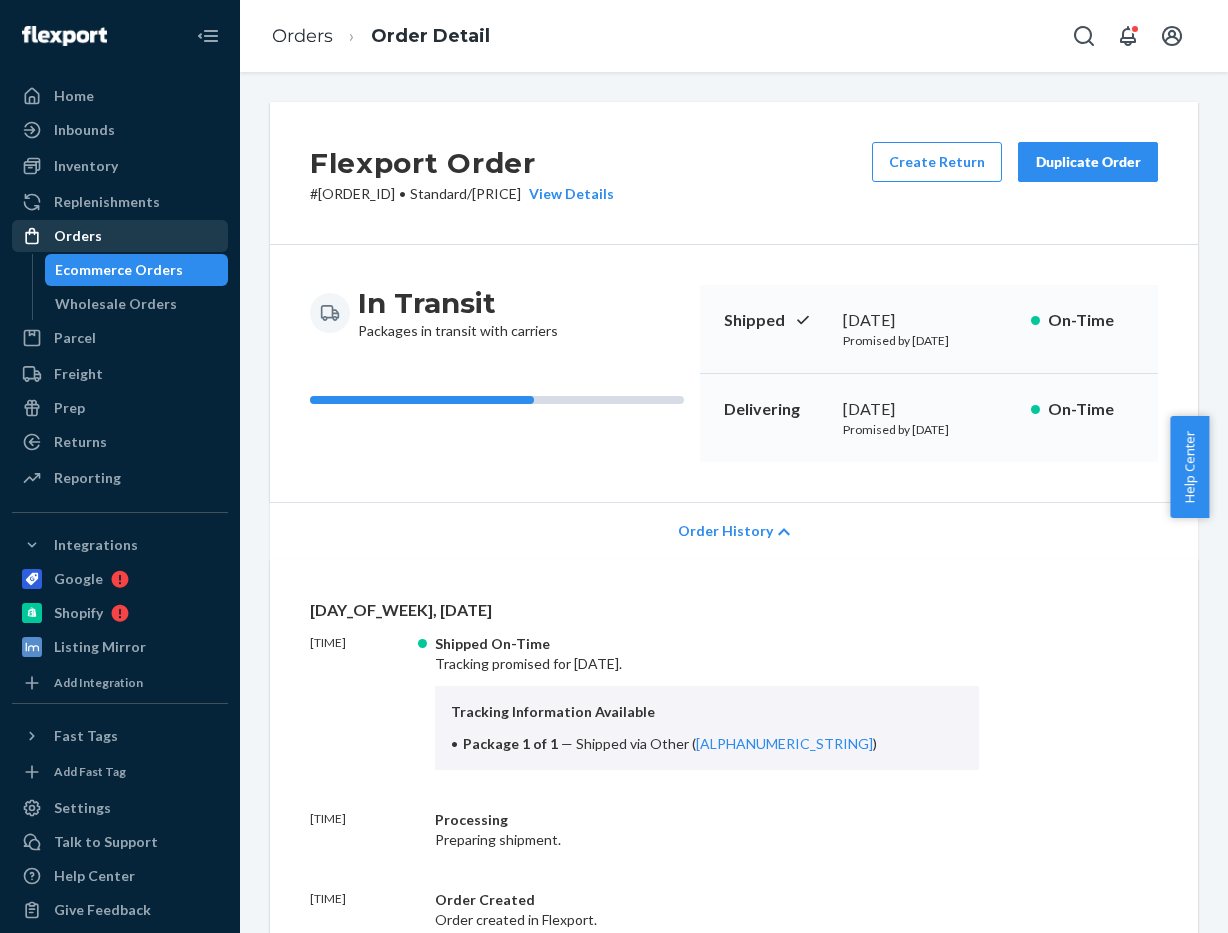 click on "Orders" at bounding box center [78, 236] 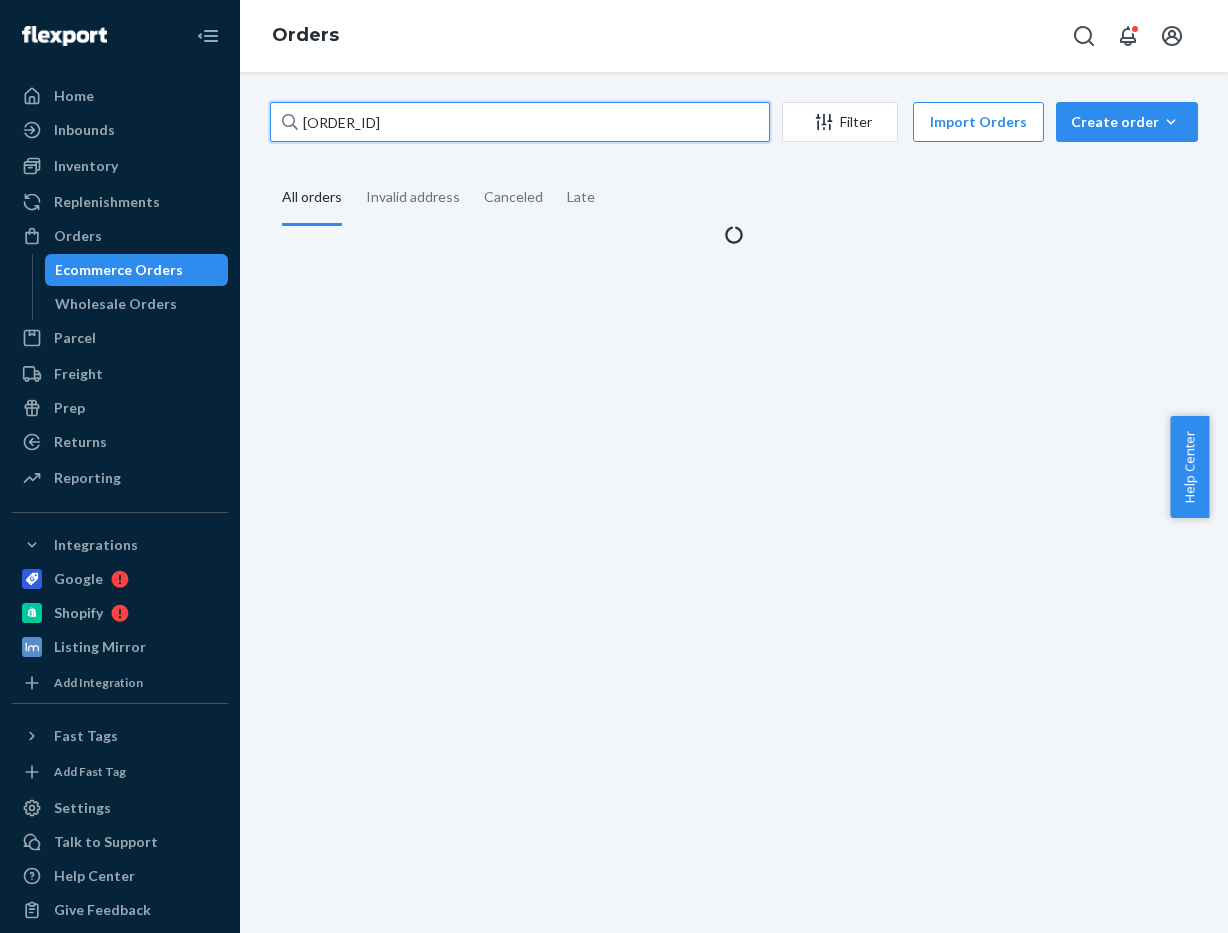 drag, startPoint x: 410, startPoint y: 120, endPoint x: -126, endPoint y: 249, distance: 551.3048 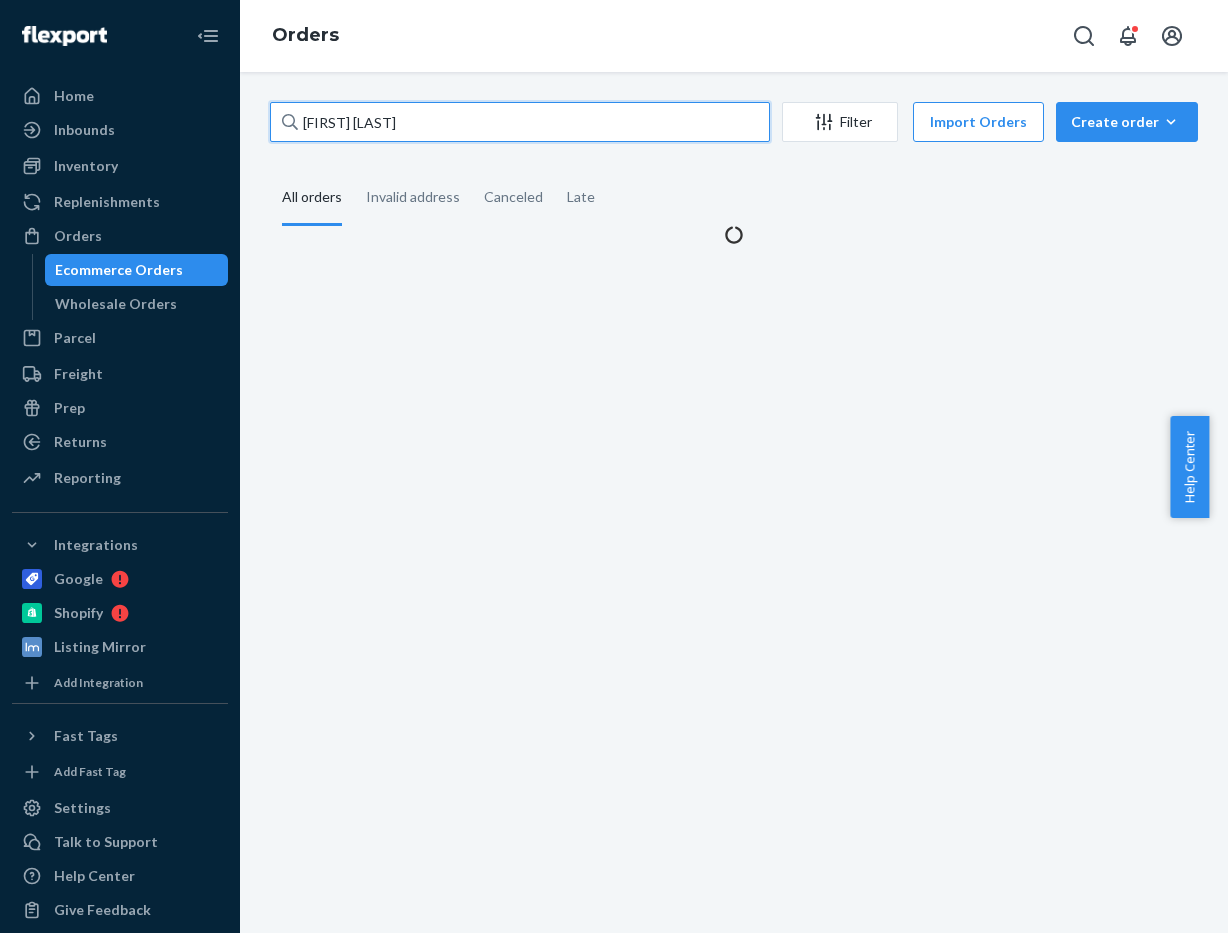 type on "[FIRST] [LAST]" 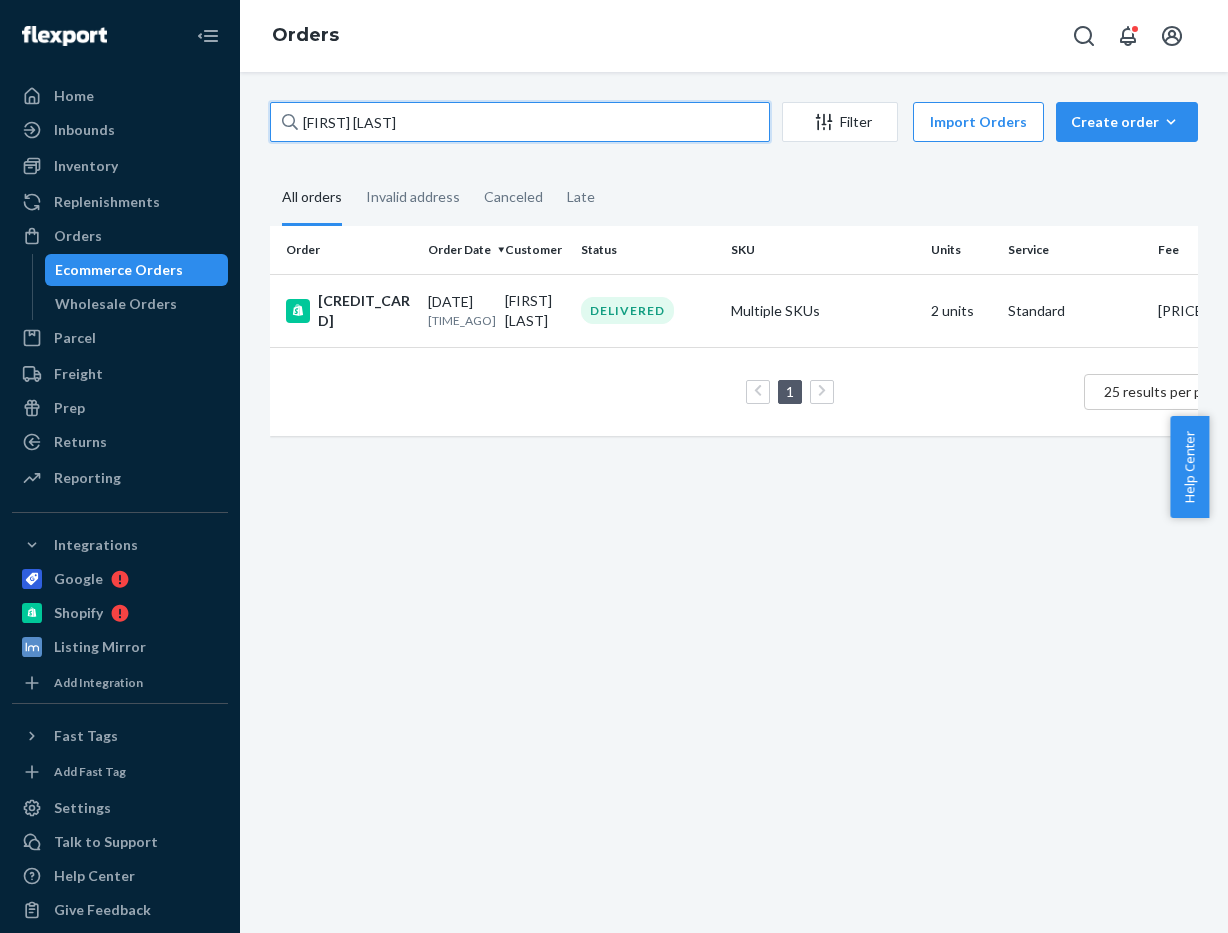 drag, startPoint x: 476, startPoint y: 138, endPoint x: 407, endPoint y: 127, distance: 69.87131 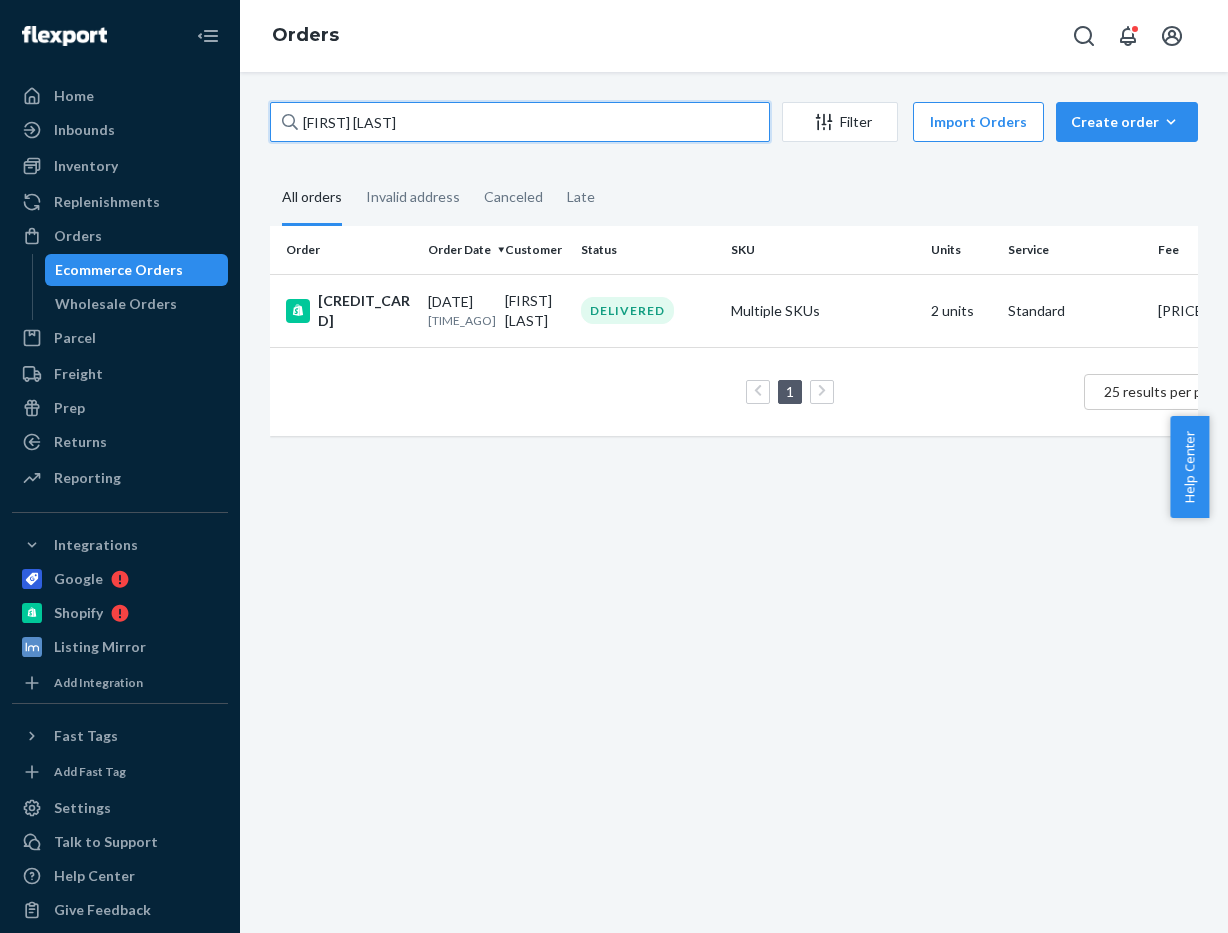 click on "Home Inbounds Shipping Plans Problems Inventory Products Replenishments Orders Ecommerce Orders Wholesale Orders Parcel Parcel orders Integrations Freight Prep Returns All Returns Settings Packages Reporting Reports Analytics Integrations Google Shopify Listing Mirror Add Integration Fast Tags Add Fast Tag Settings Talk to Support Help Center Give Feedback Orders [FIRST] [LAST] Filter Import Orders Create order Ecommerce order Removal order All orders Invalid address Canceled Late Order Order Date Customer Status SKU Units Service Fee [ORDER_ID] [DATE] [TIME_AGO] [FIRST] [LAST] DELIVERED Multiple SKUs [UNITS] units Standard [PRICE] [UNITS] [RESULTS_PER_PAGE] results per page
×
Help Center" at bounding box center (614, 466) 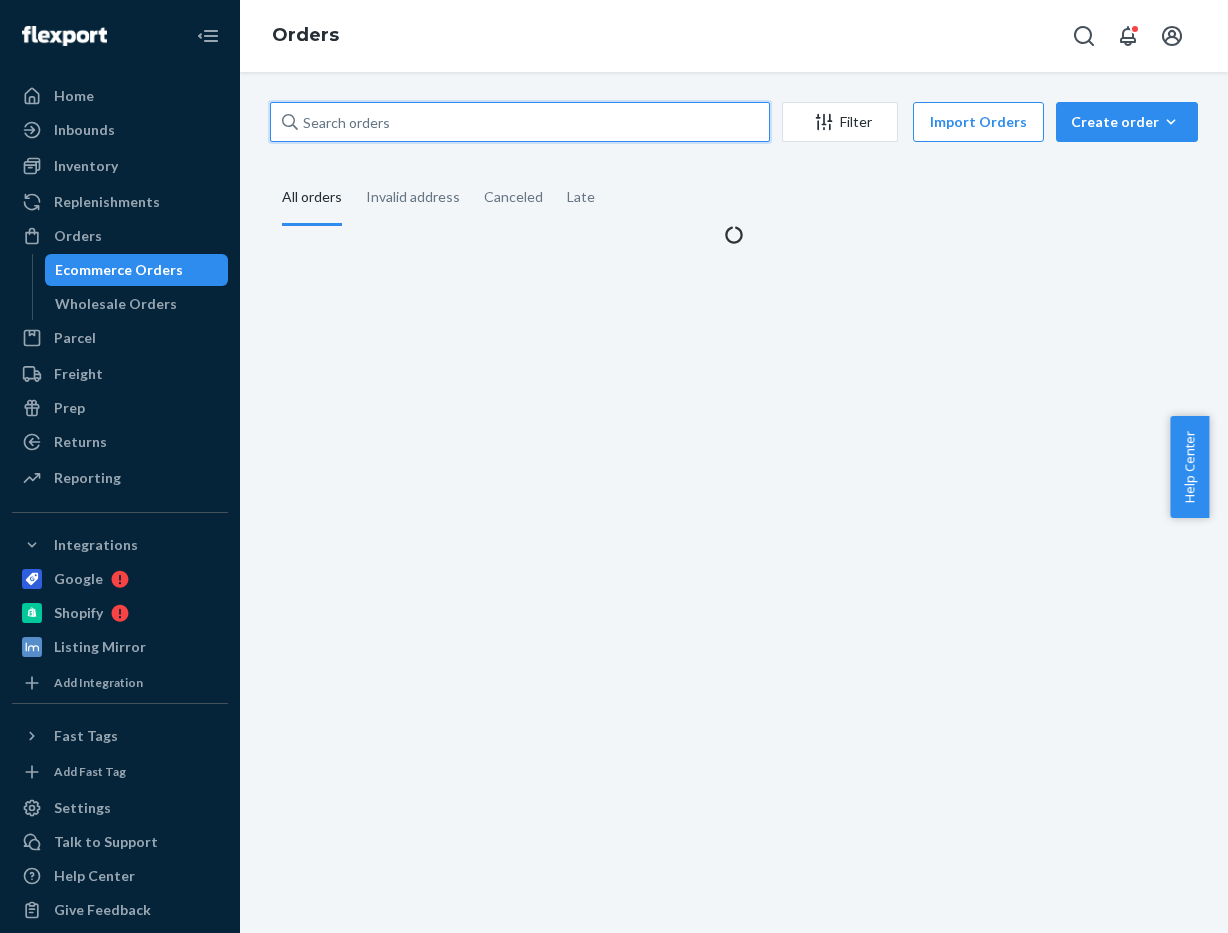 paste on "[ALPHANUMERIC_STRING]" 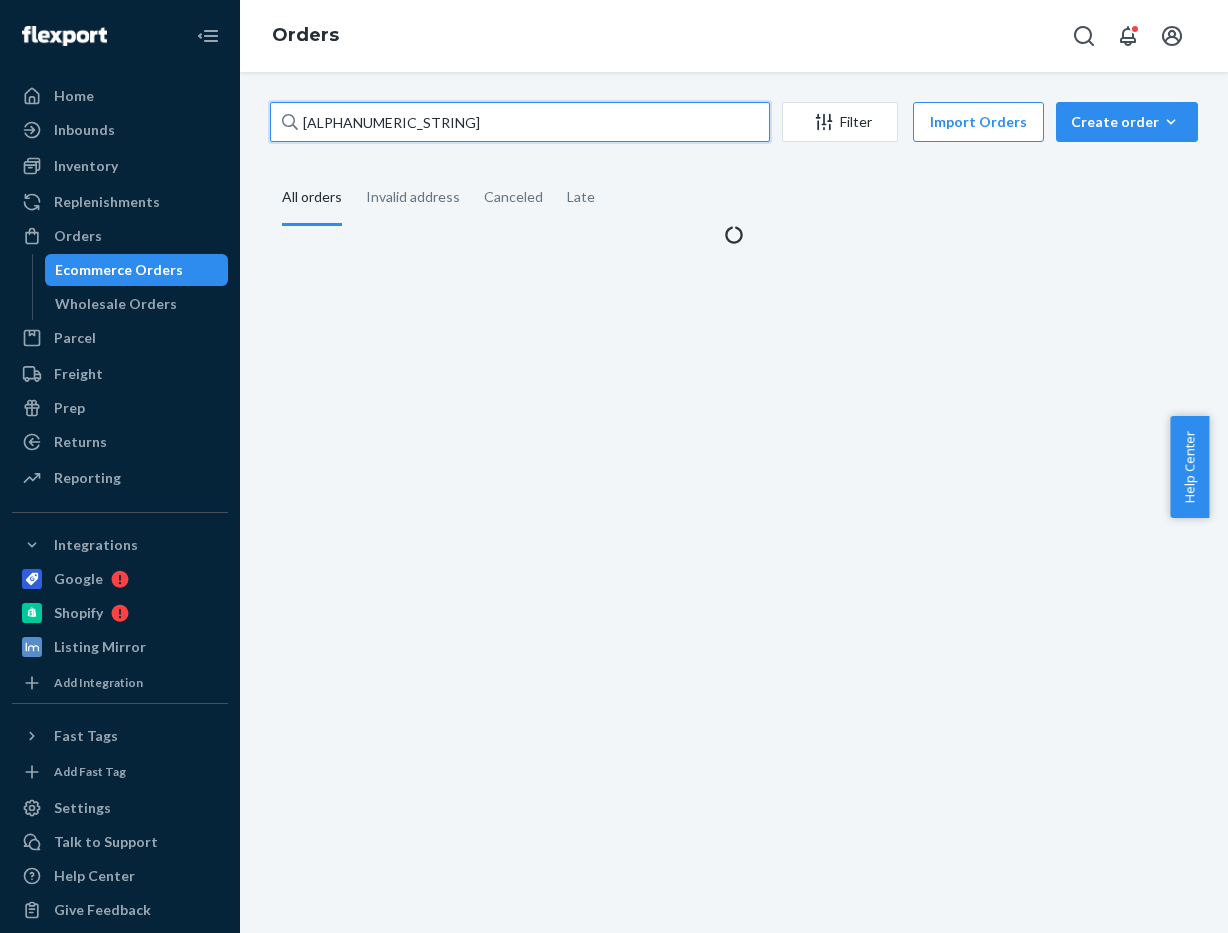 type on "[ALPHANUMERIC_STRING]" 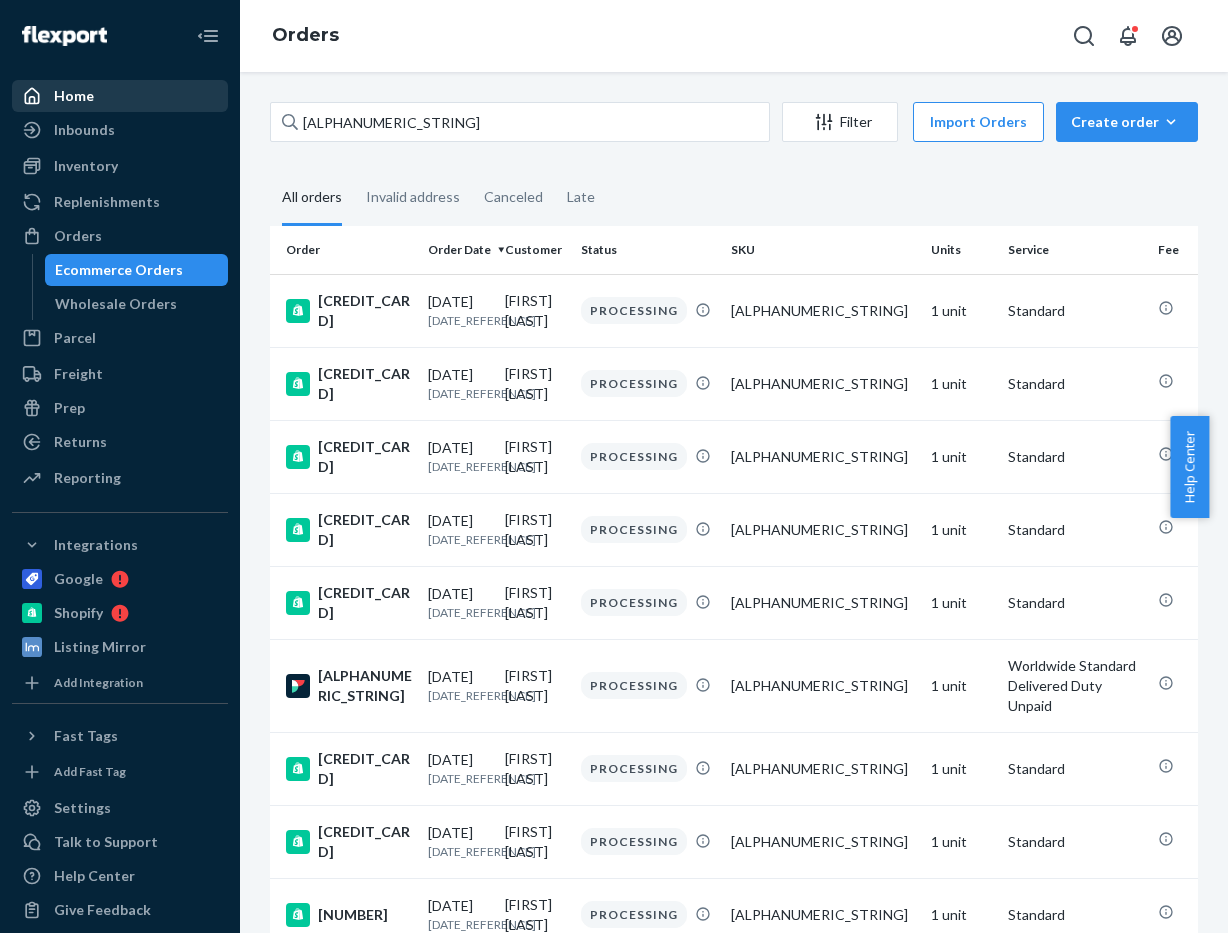 click on "Home" at bounding box center (120, 96) 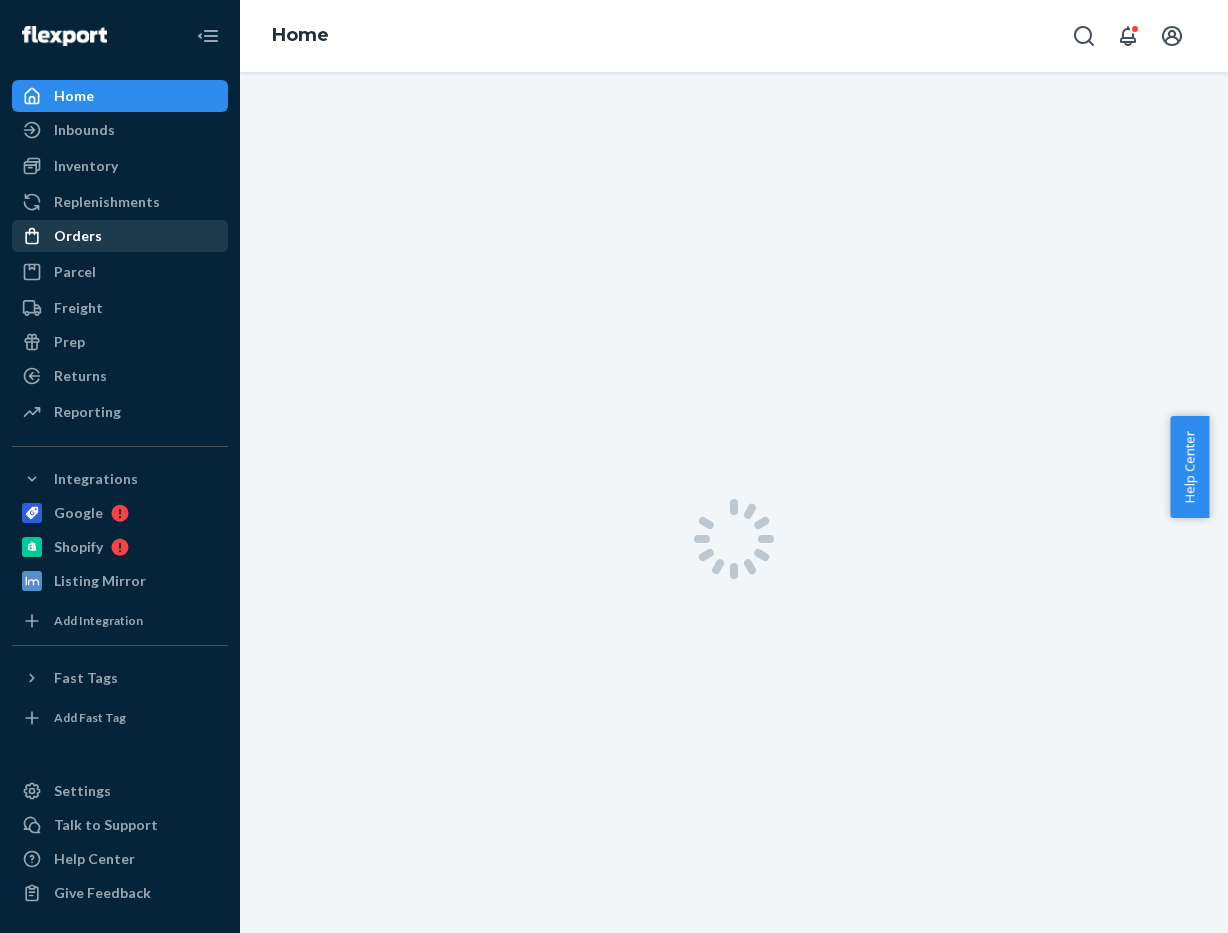 click on "Orders" at bounding box center (120, 236) 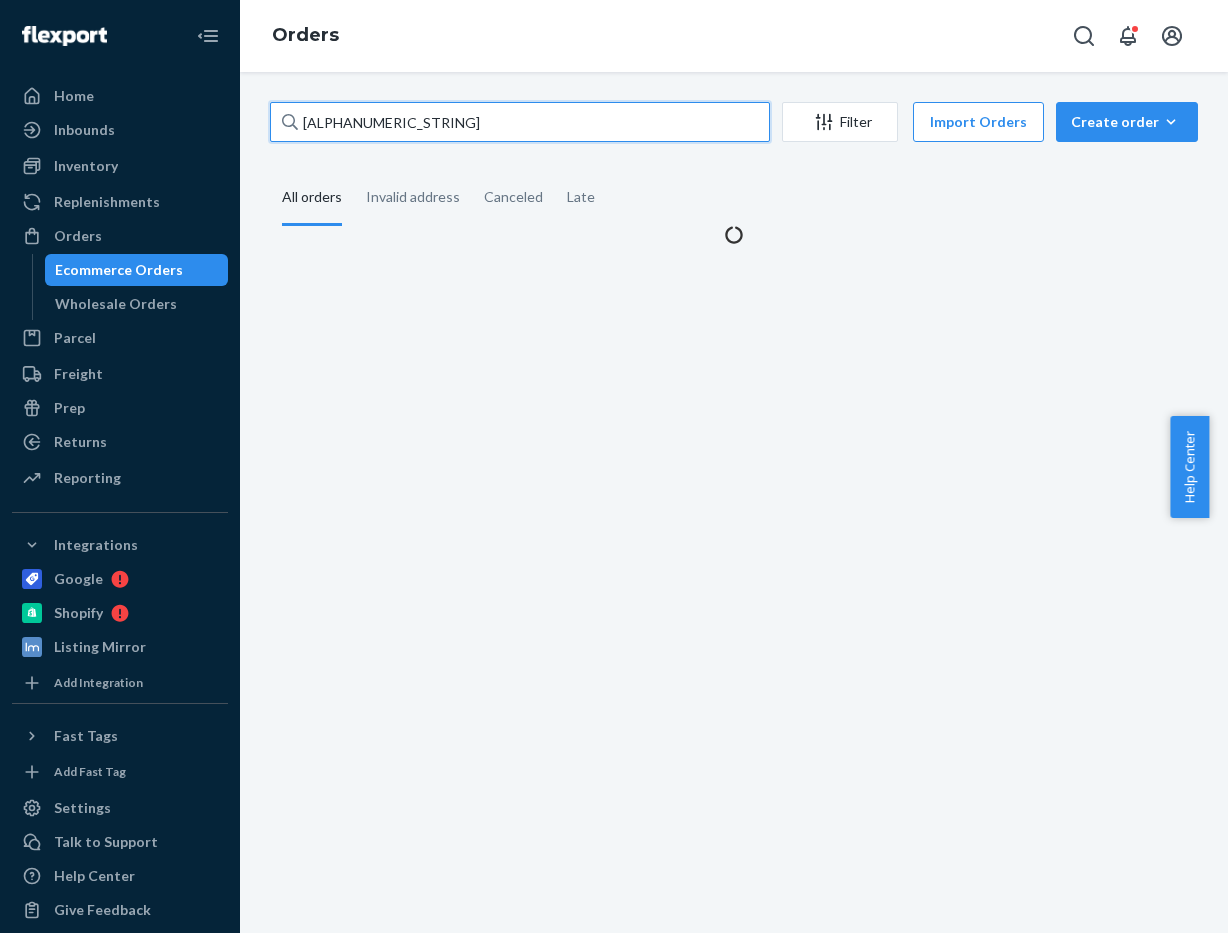 click on "[ALPHANUMERIC_STRING]" at bounding box center (520, 122) 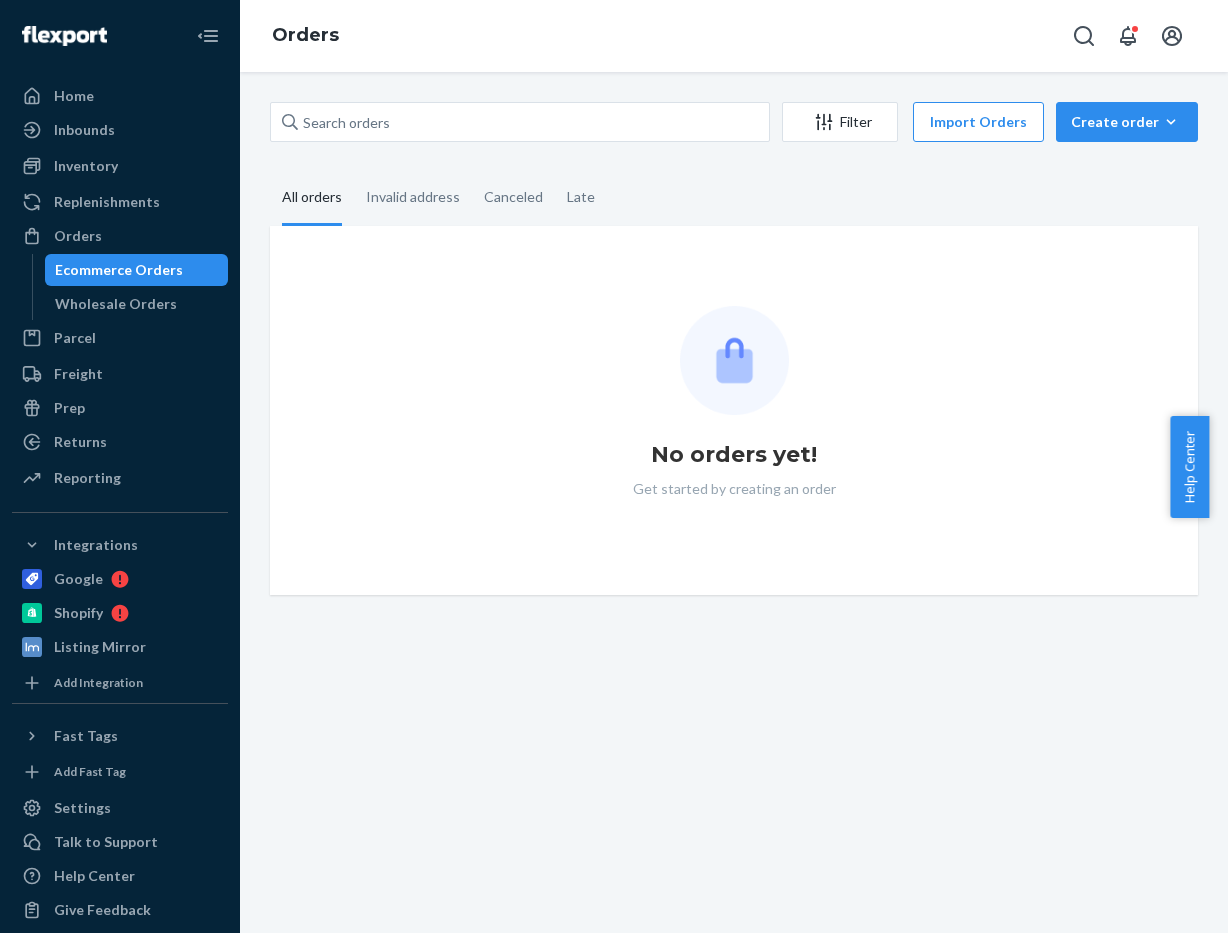 scroll, scrollTop: 0, scrollLeft: 0, axis: both 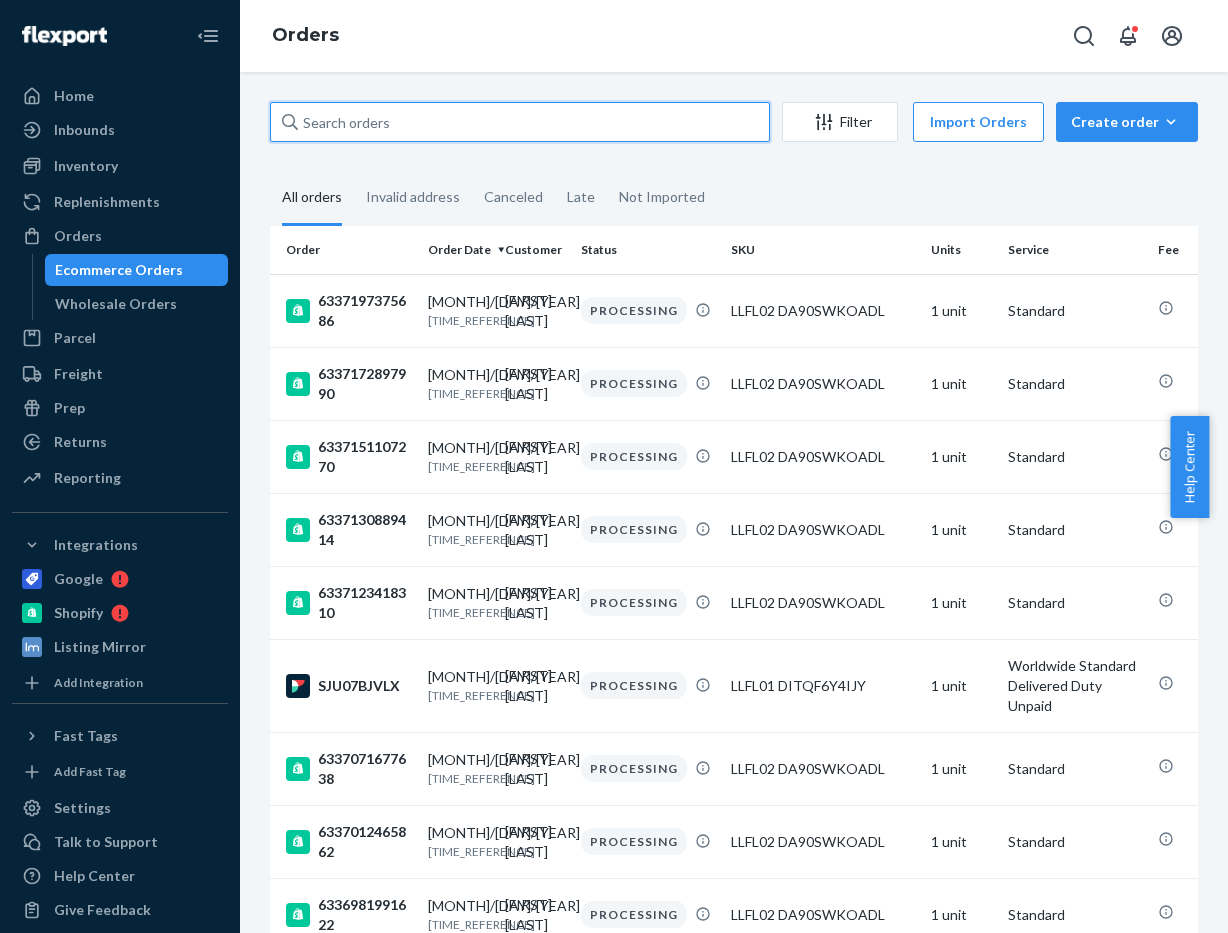 click at bounding box center [520, 122] 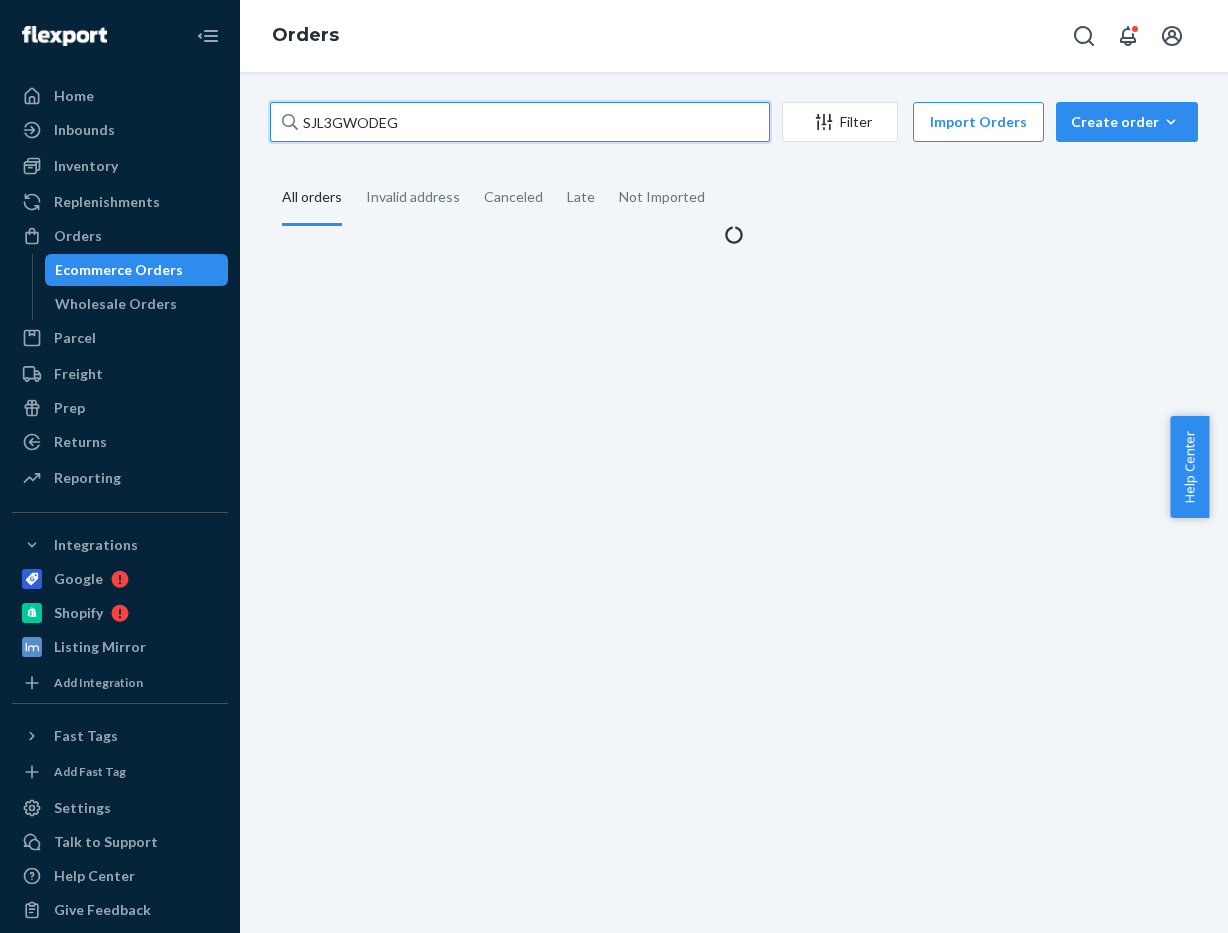 type on "[ALPHANUMERIC_STRING]" 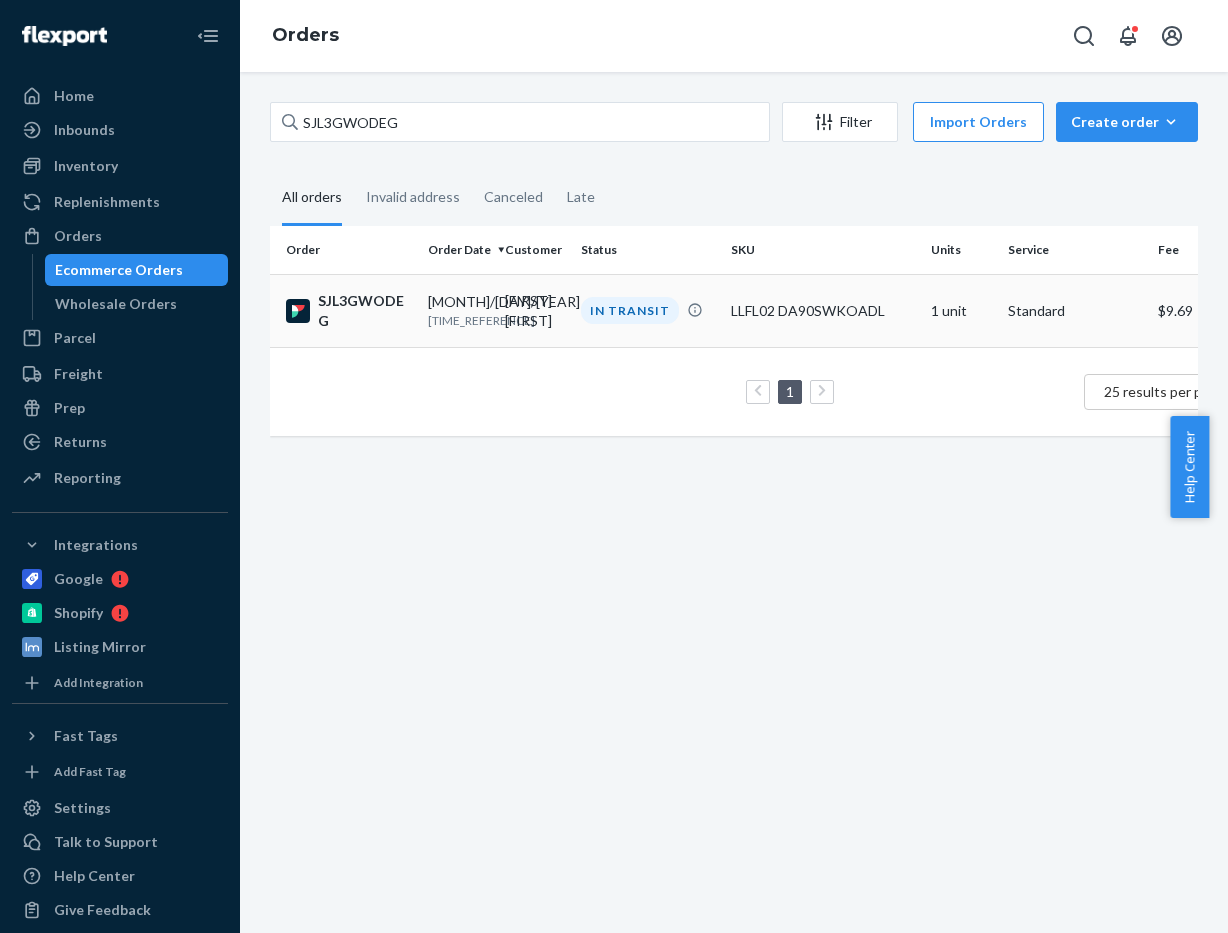 click on "[FIRST] [LAST]" at bounding box center [535, 310] 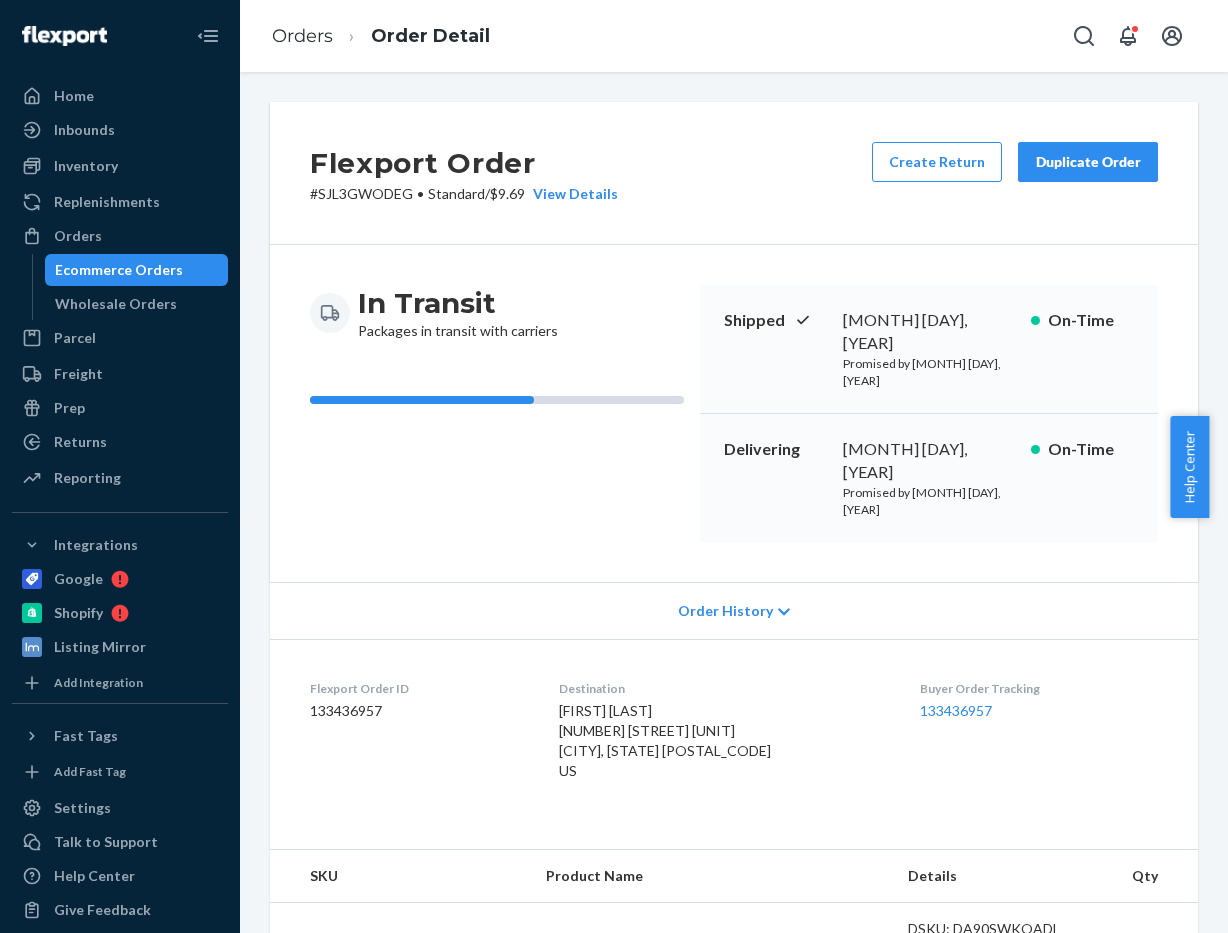 click on "Order History" at bounding box center (734, 610) 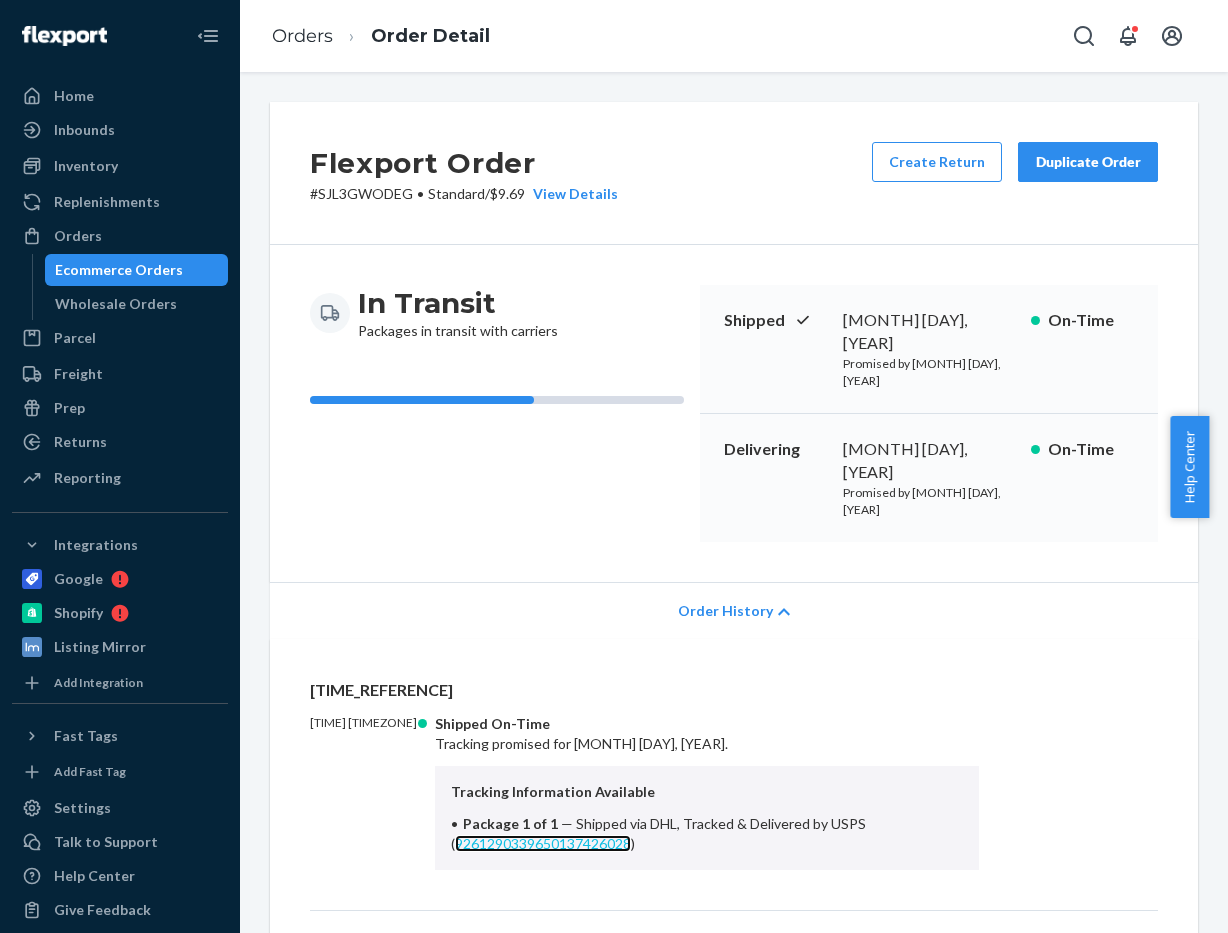 click on "9261290339650137426028" at bounding box center [543, 843] 